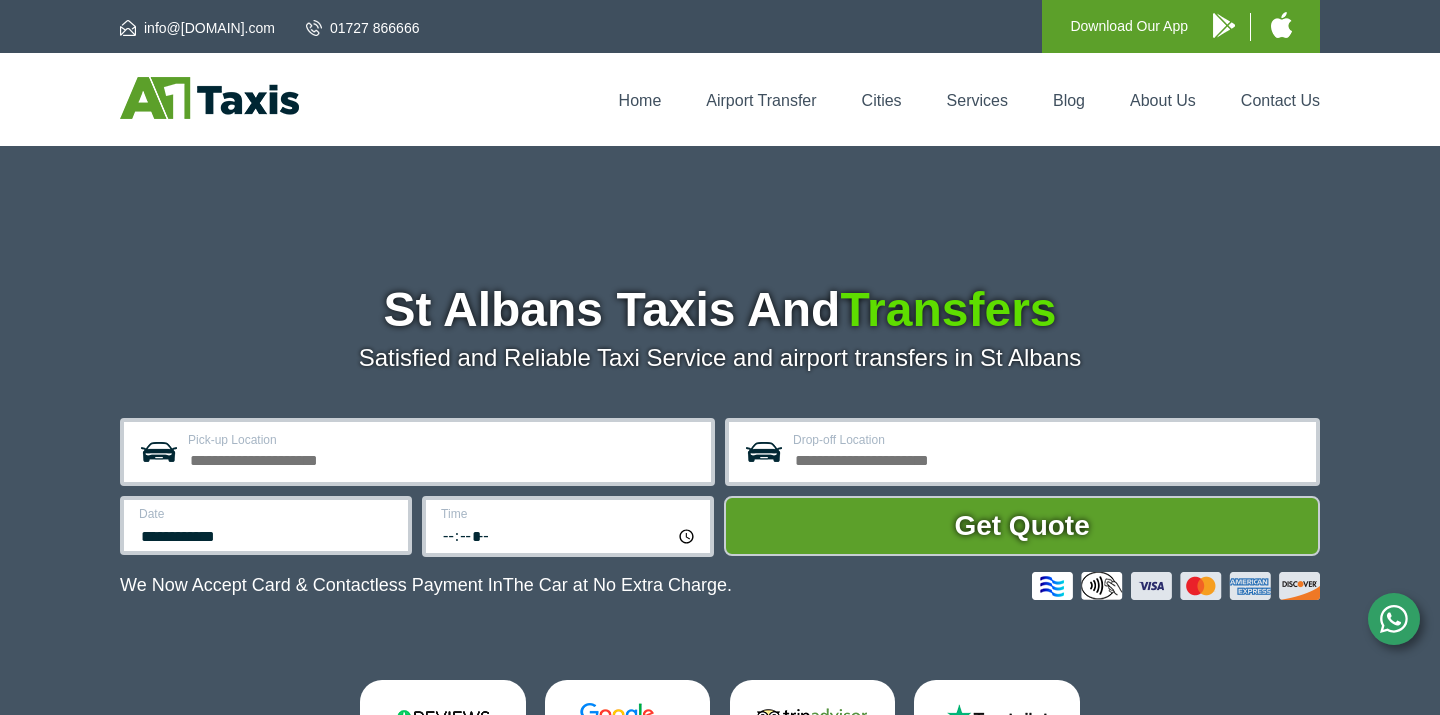 scroll, scrollTop: 0, scrollLeft: 0, axis: both 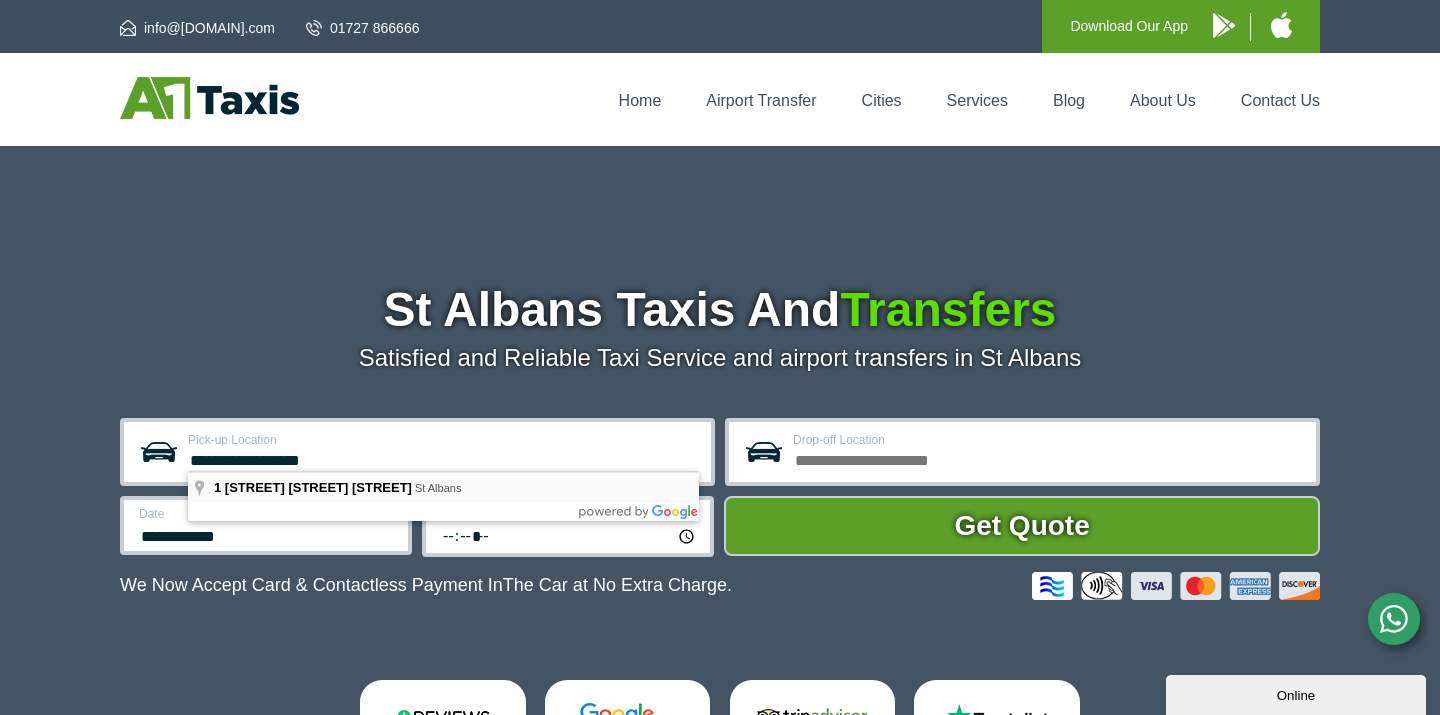 type on "**********" 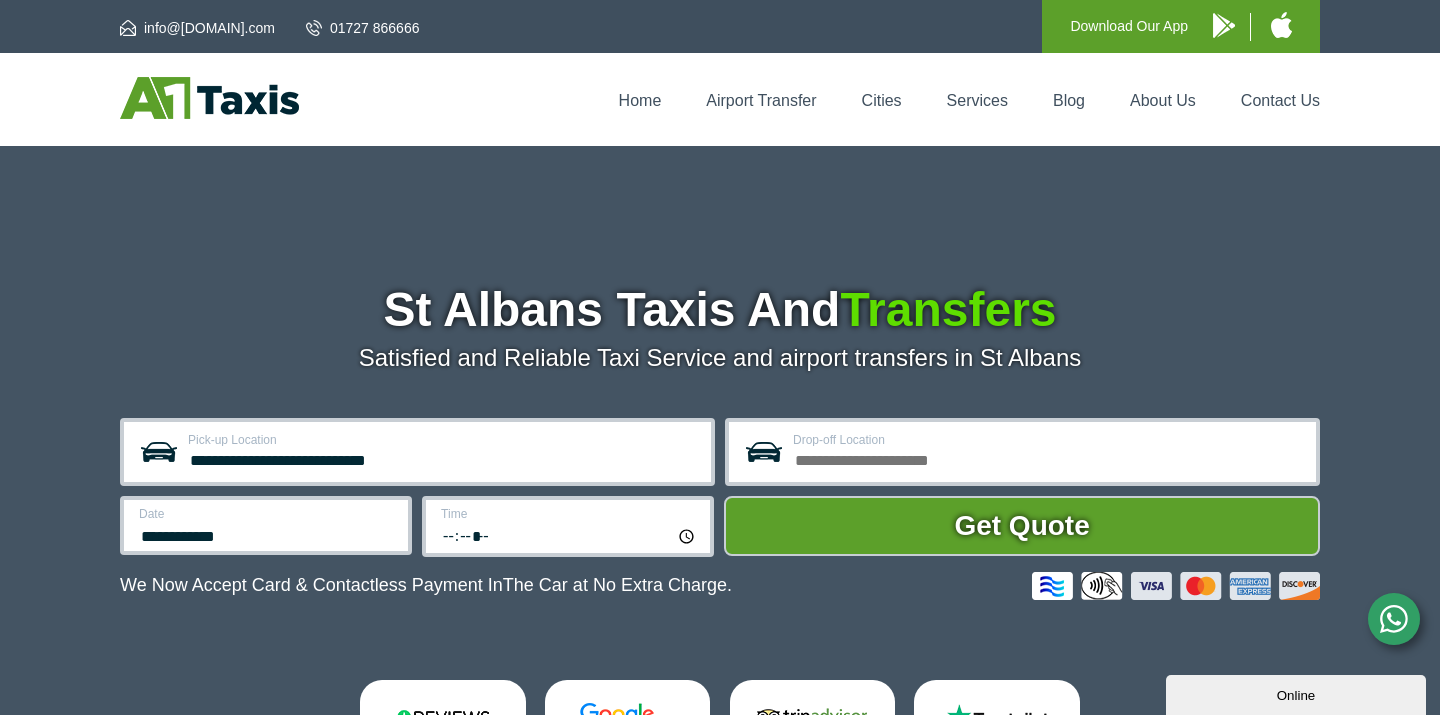 click on "Drop-off Location" at bounding box center [1048, 458] 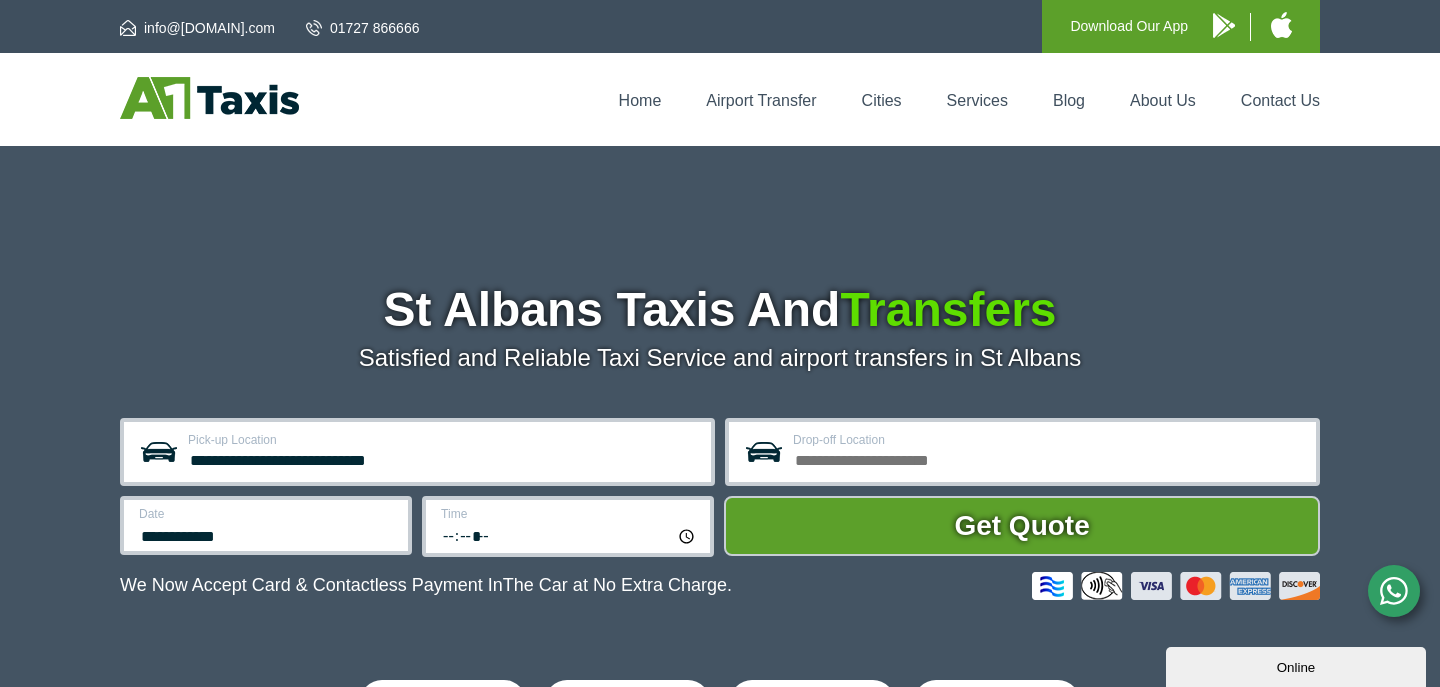 click on "Drop-off Location" at bounding box center (1048, 458) 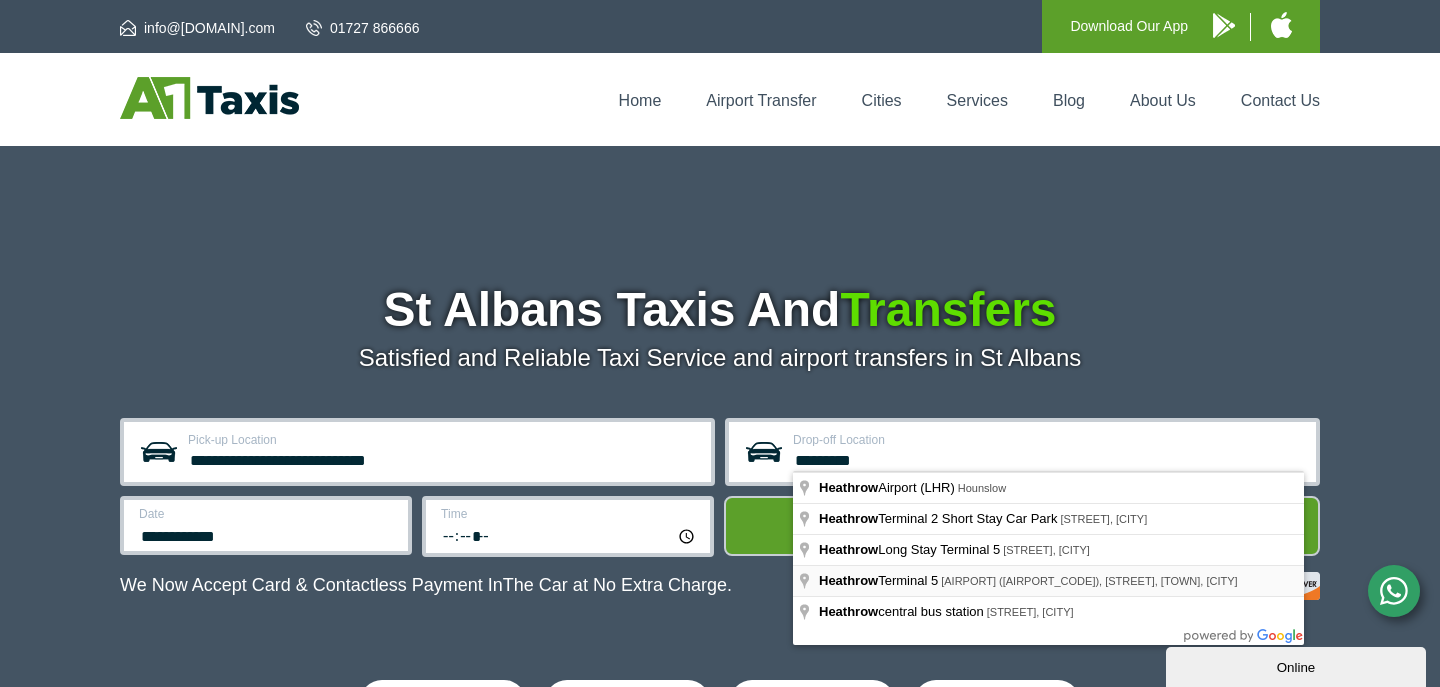 type on "*********" 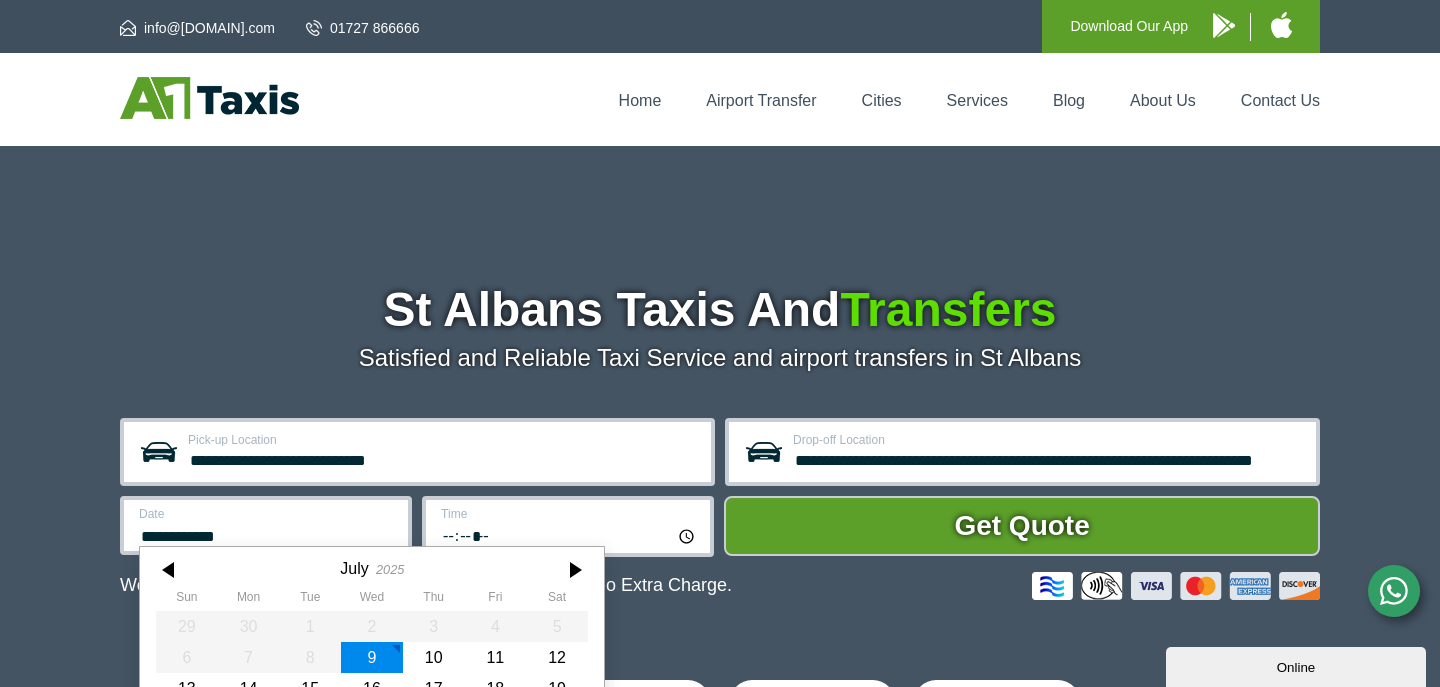scroll, scrollTop: 148, scrollLeft: 0, axis: vertical 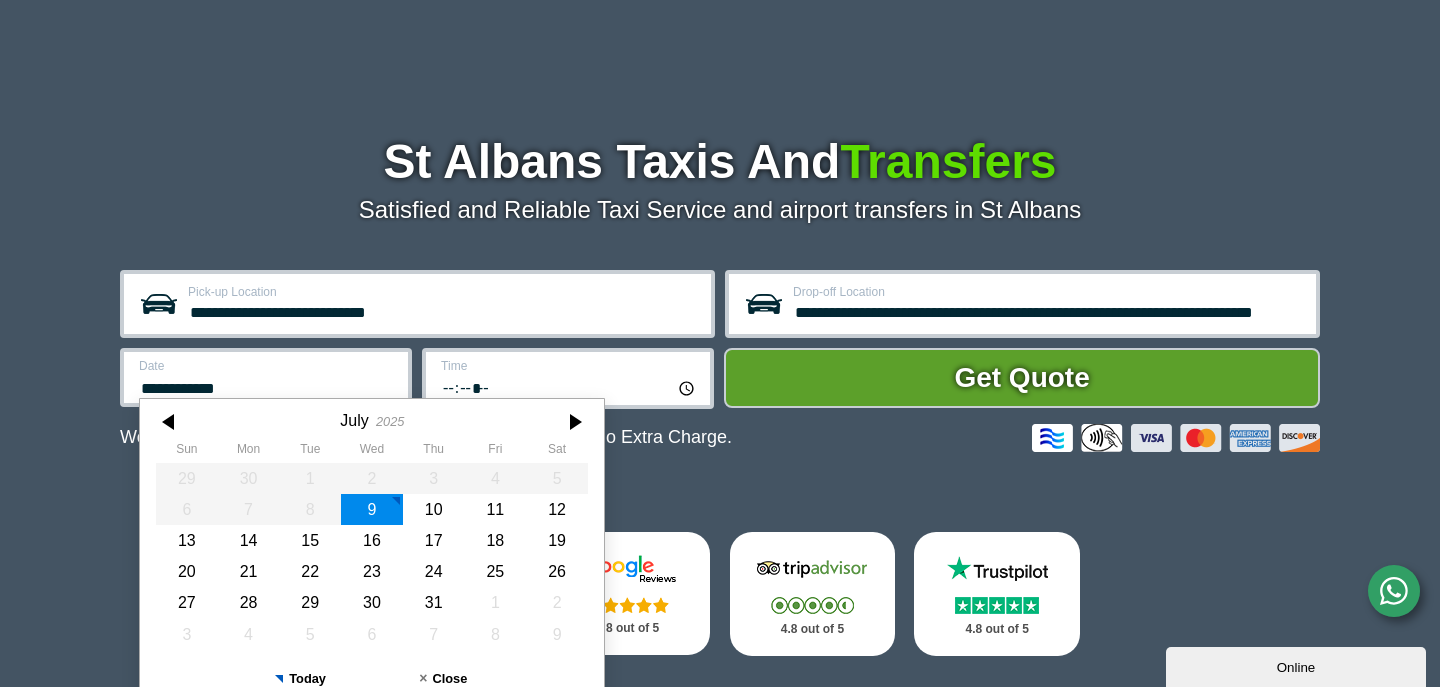 click on "**********" at bounding box center [417, 304] 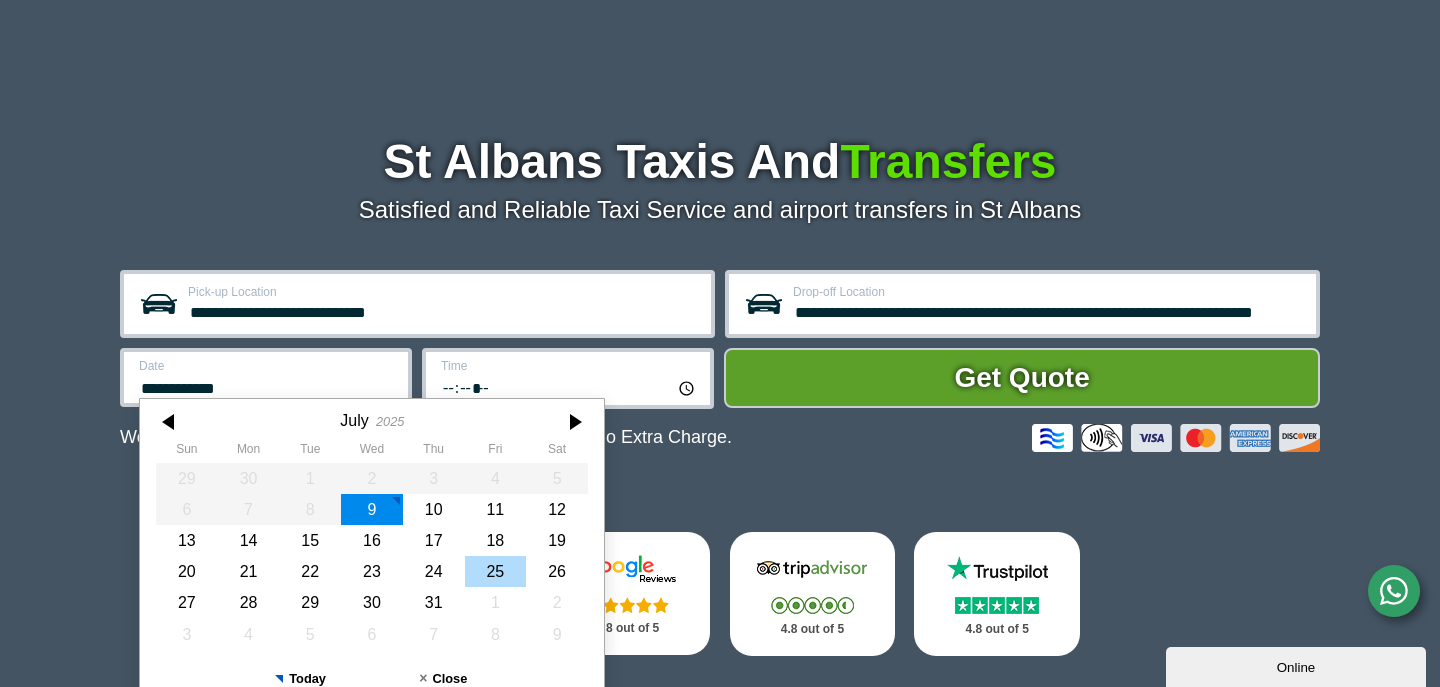 click on "25" at bounding box center [496, 571] 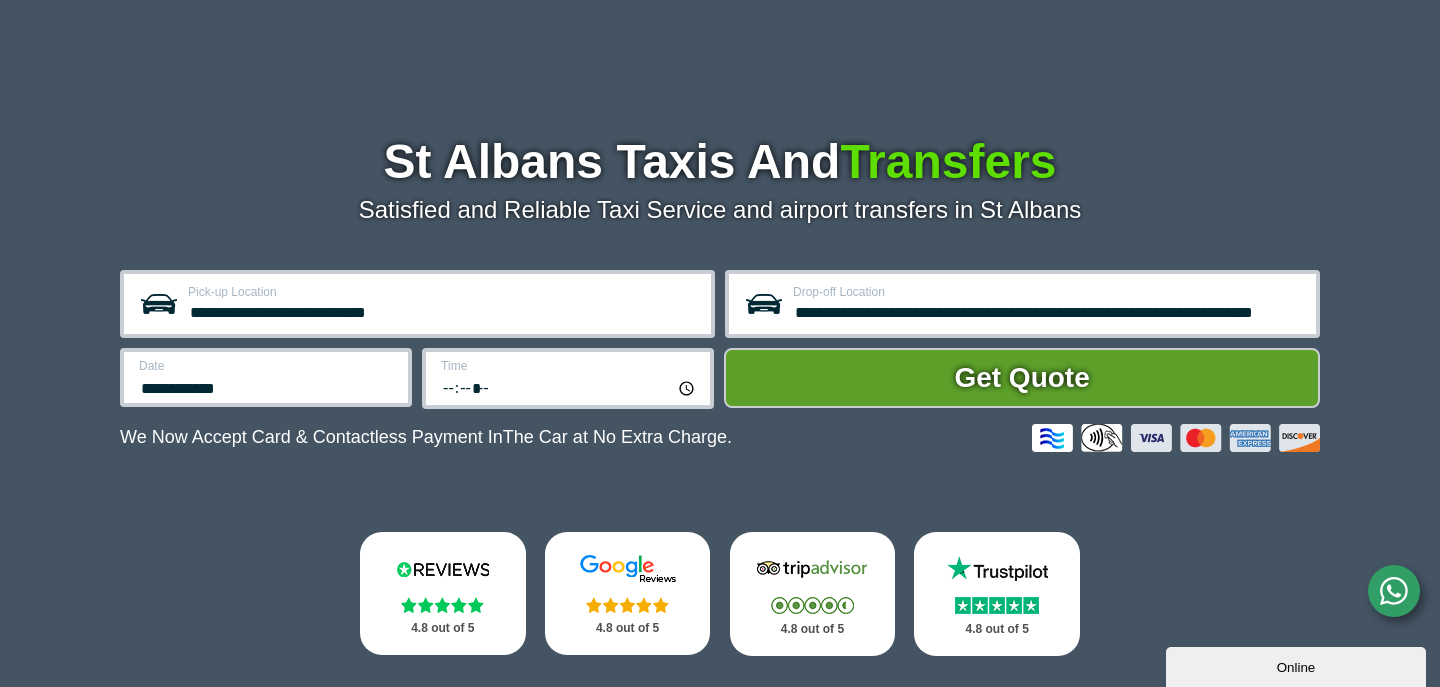 drag, startPoint x: 443, startPoint y: 388, endPoint x: 432, endPoint y: 388, distance: 11 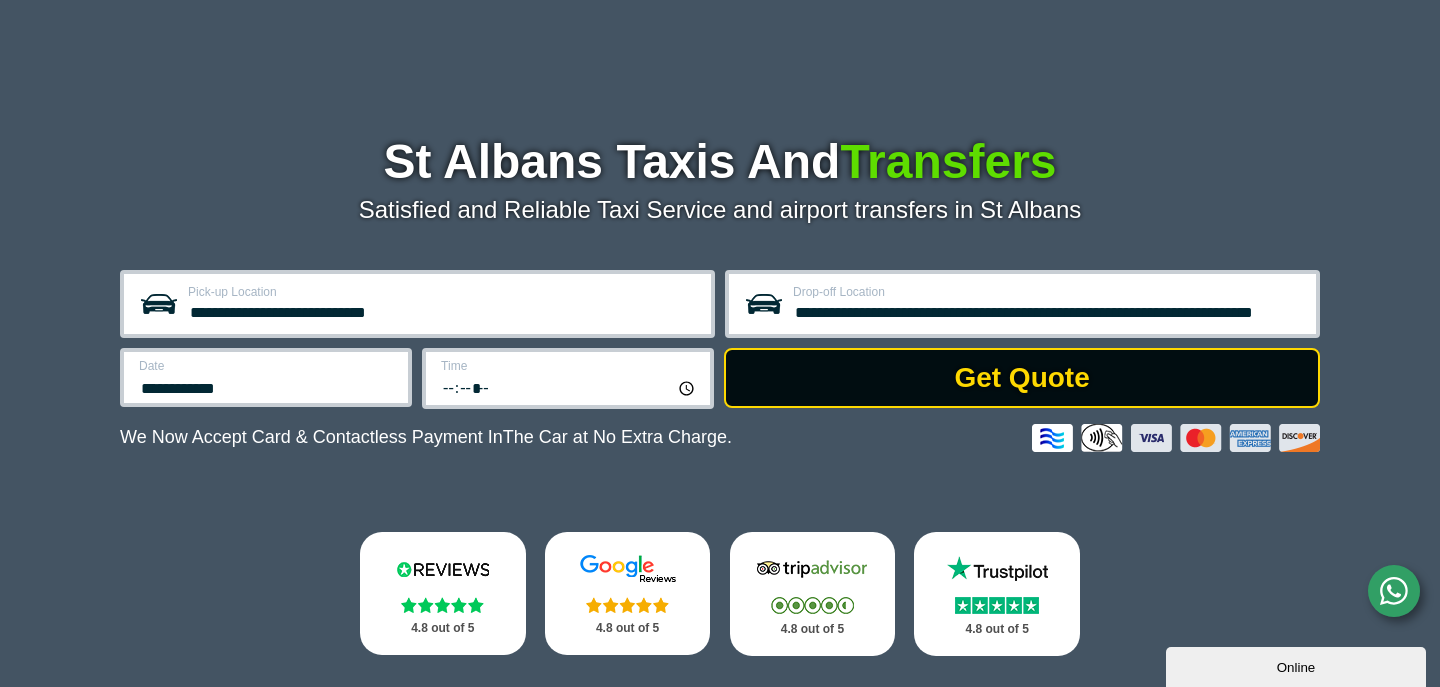 click on "Get Quote" at bounding box center (1022, 378) 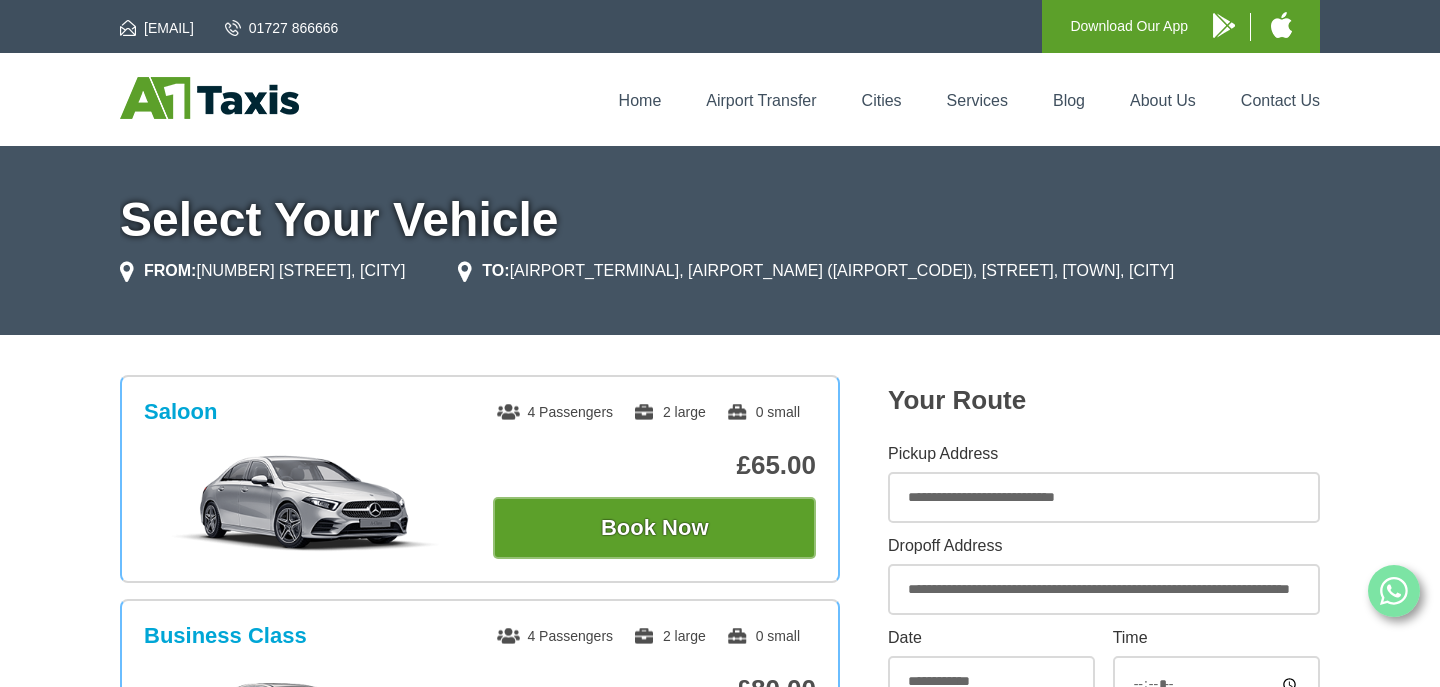 scroll, scrollTop: 0, scrollLeft: 0, axis: both 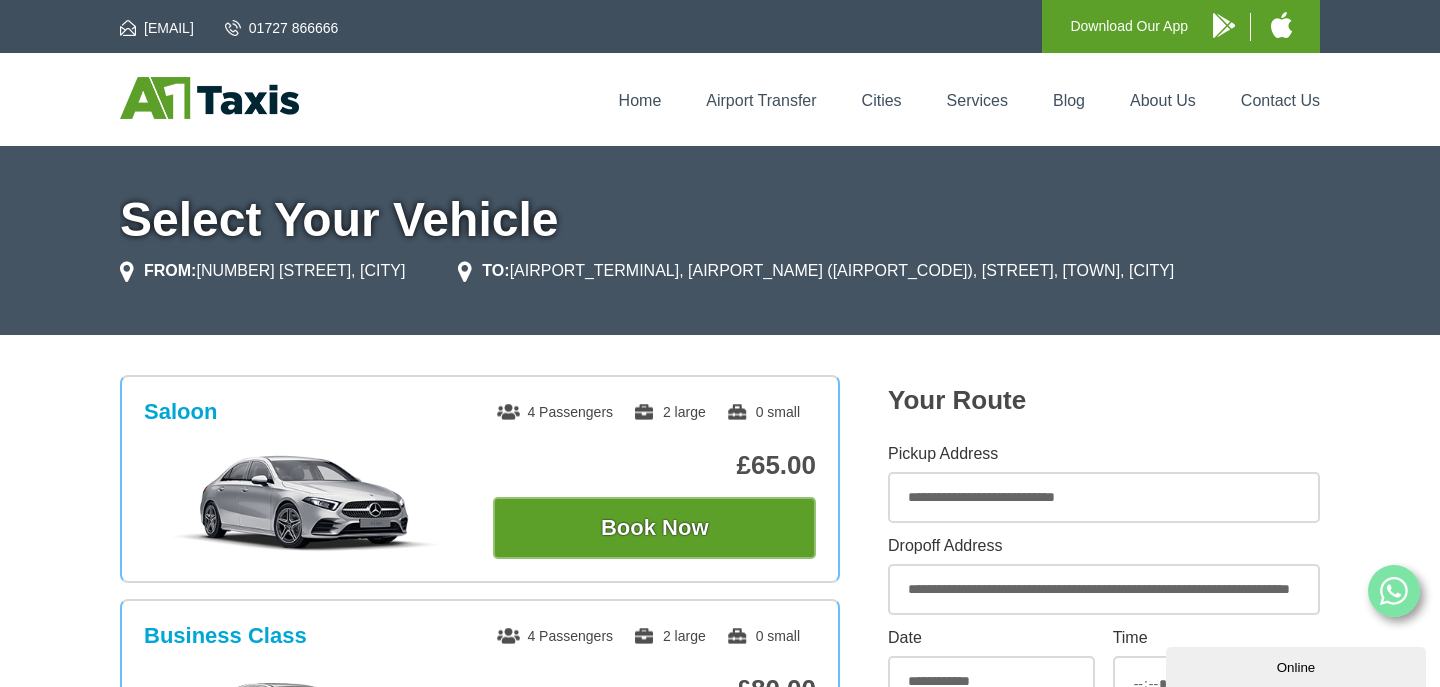 click on "Your Route" at bounding box center (1104, 400) 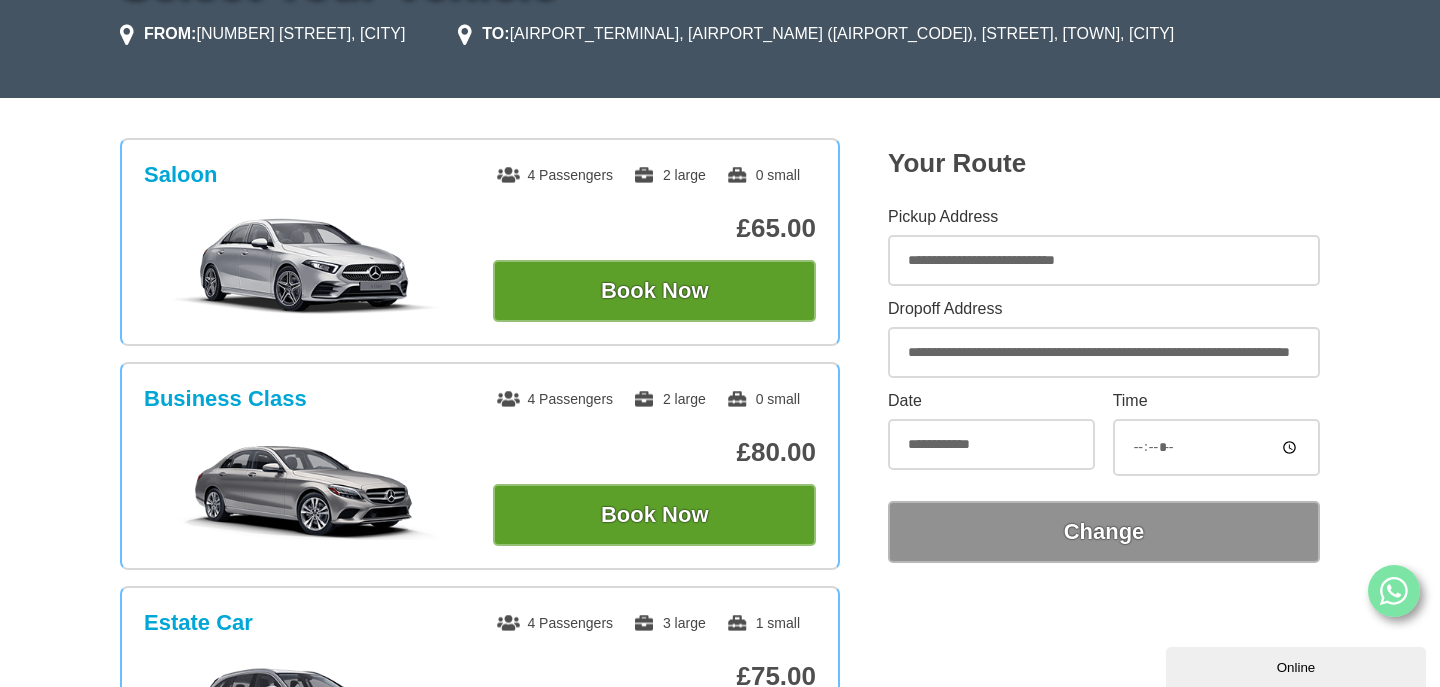 scroll, scrollTop: 238, scrollLeft: 0, axis: vertical 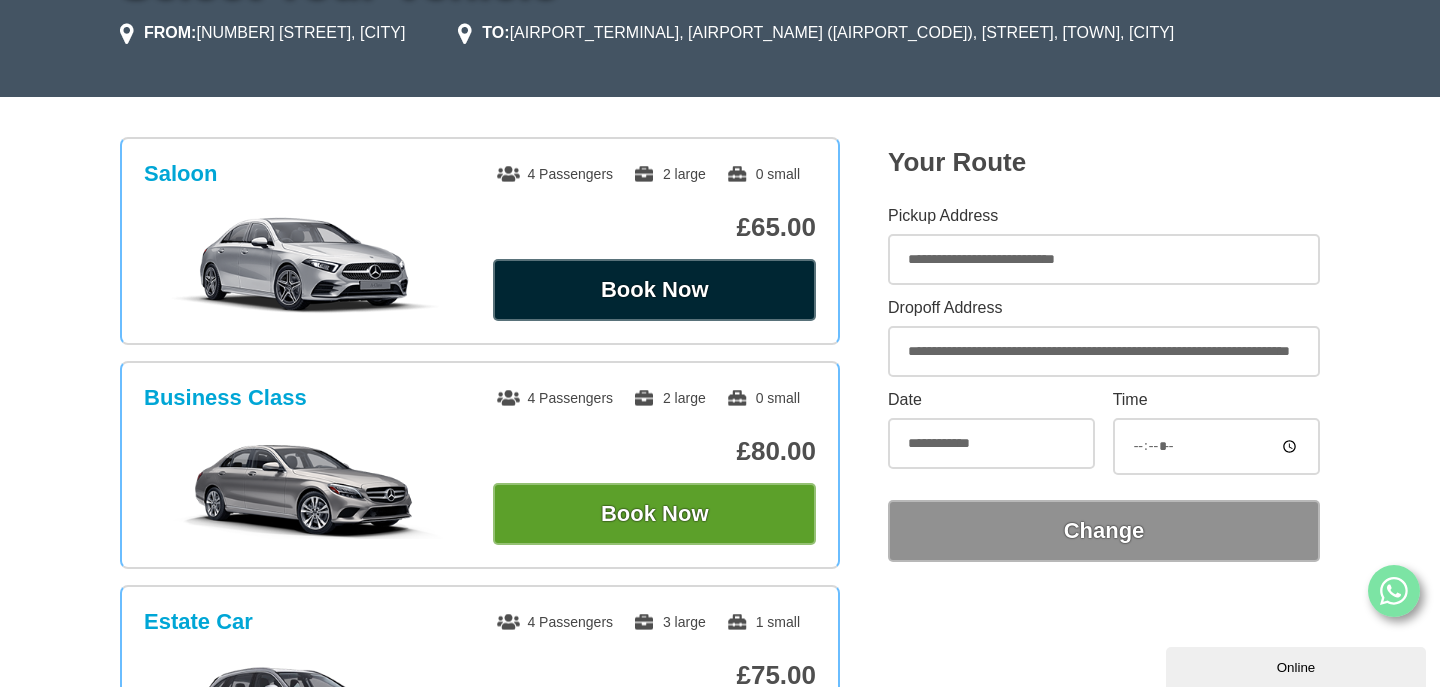 click on "Book Now" at bounding box center (654, 290) 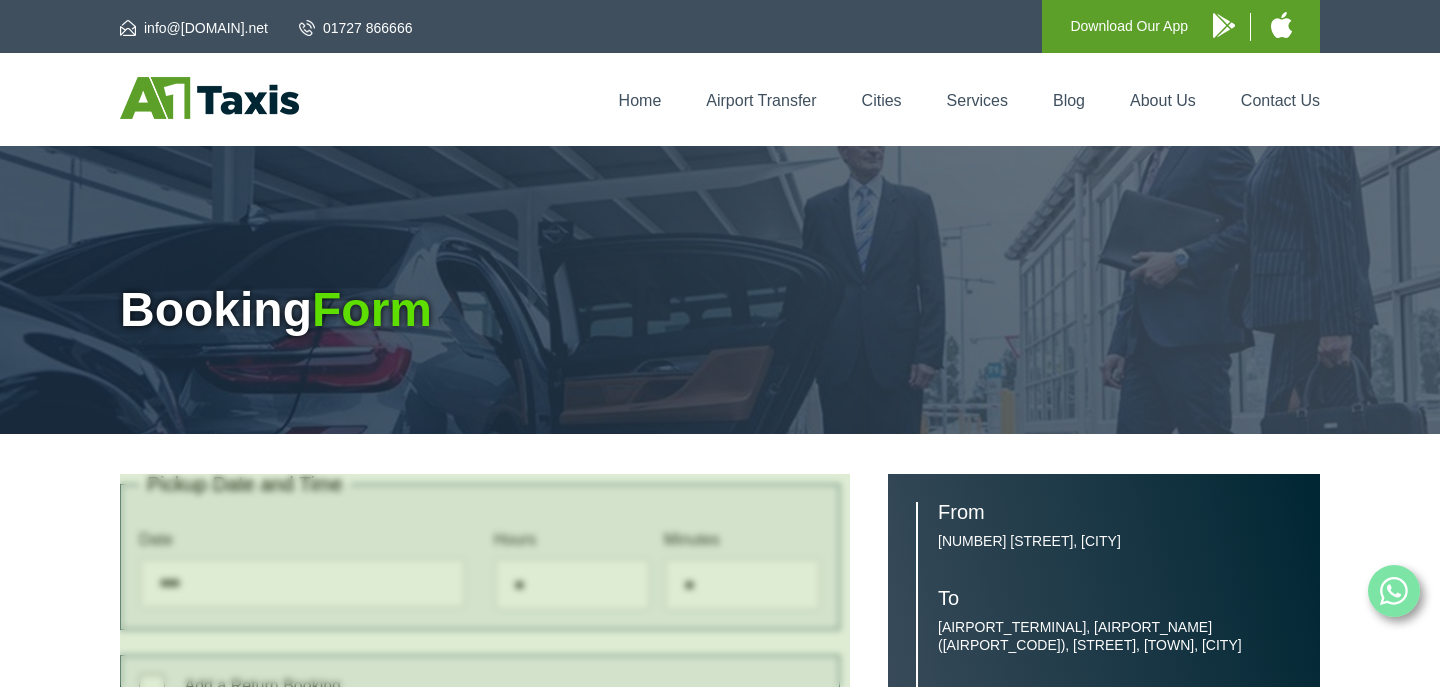 scroll, scrollTop: 0, scrollLeft: 0, axis: both 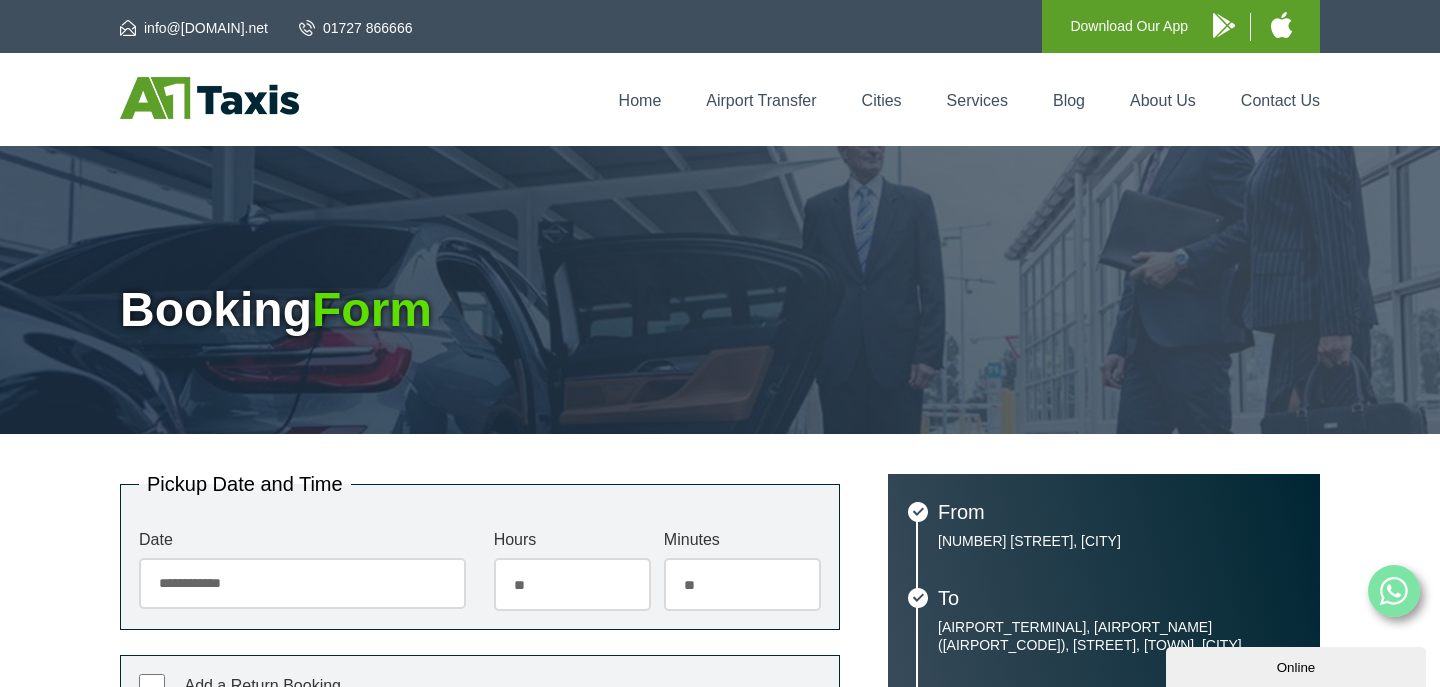 click on "info@a1taxis.net
01727 866666
Download Our App
Home
Airport Transfer
Cities
Services
Blog
About Us
Contact Us
Booking  Form" at bounding box center (720, 940) 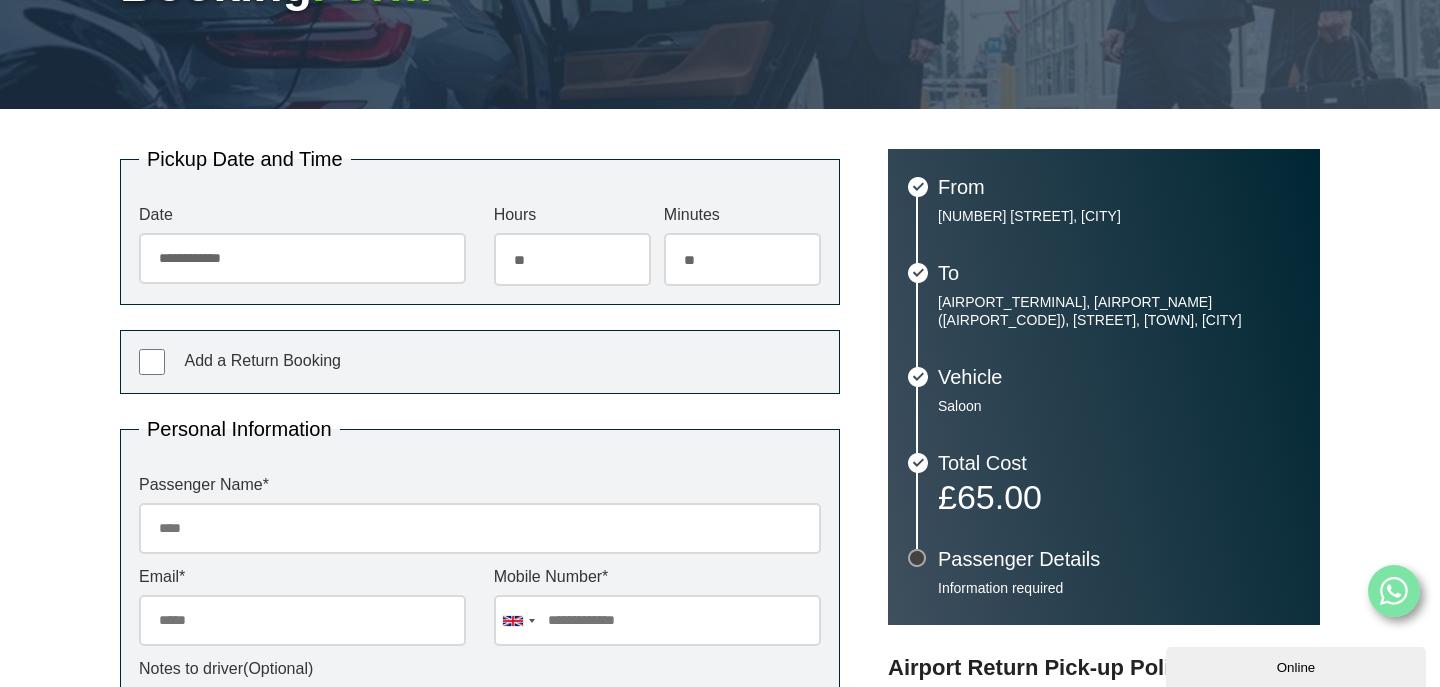 scroll, scrollTop: 366, scrollLeft: 0, axis: vertical 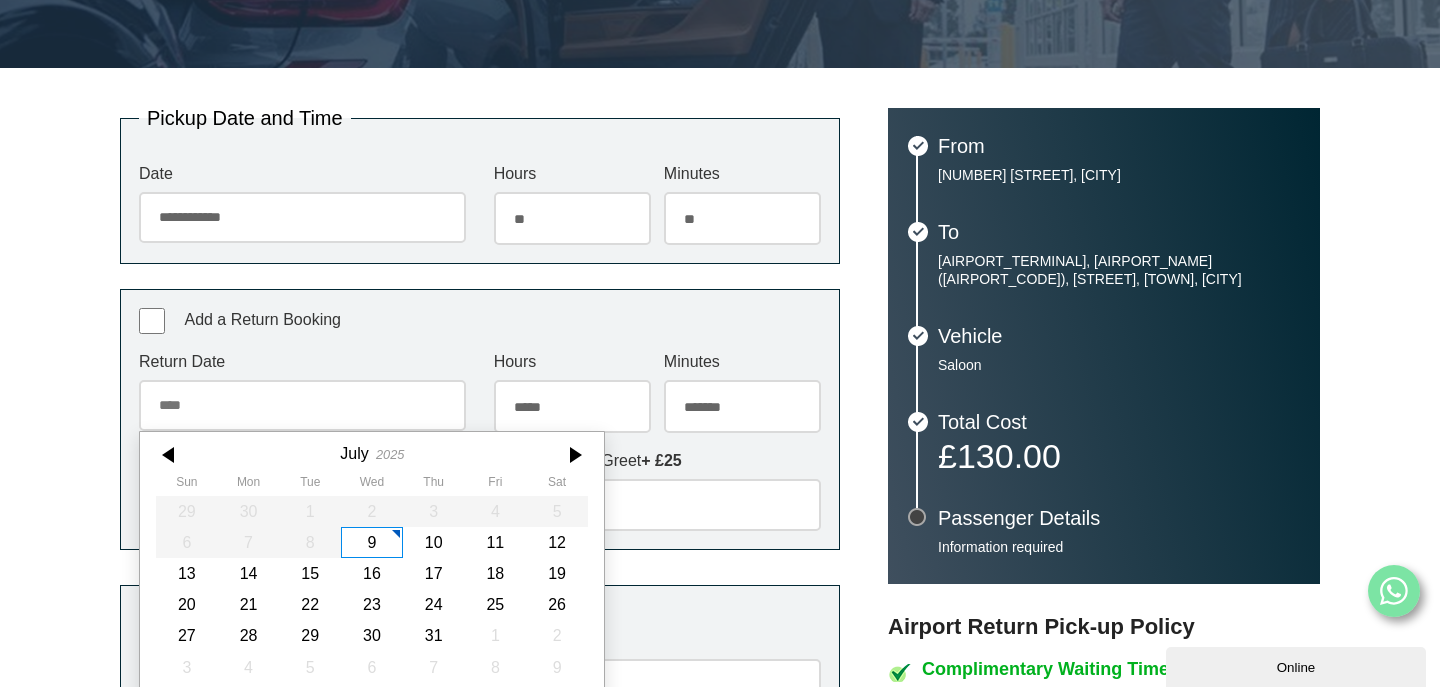 click on "Return Date
July 2025     Sun Mon Tue Wed Thu Fri Sat 29 30 1 2 3 4 5 6 7 8 9 10 11 12 13 14 15 16 17 18 19 20 21 22 23 24 25 26 27 28 29 30 31 1 2 3 4 5 6 7 8 9 Today Close" at bounding box center [302, 392] 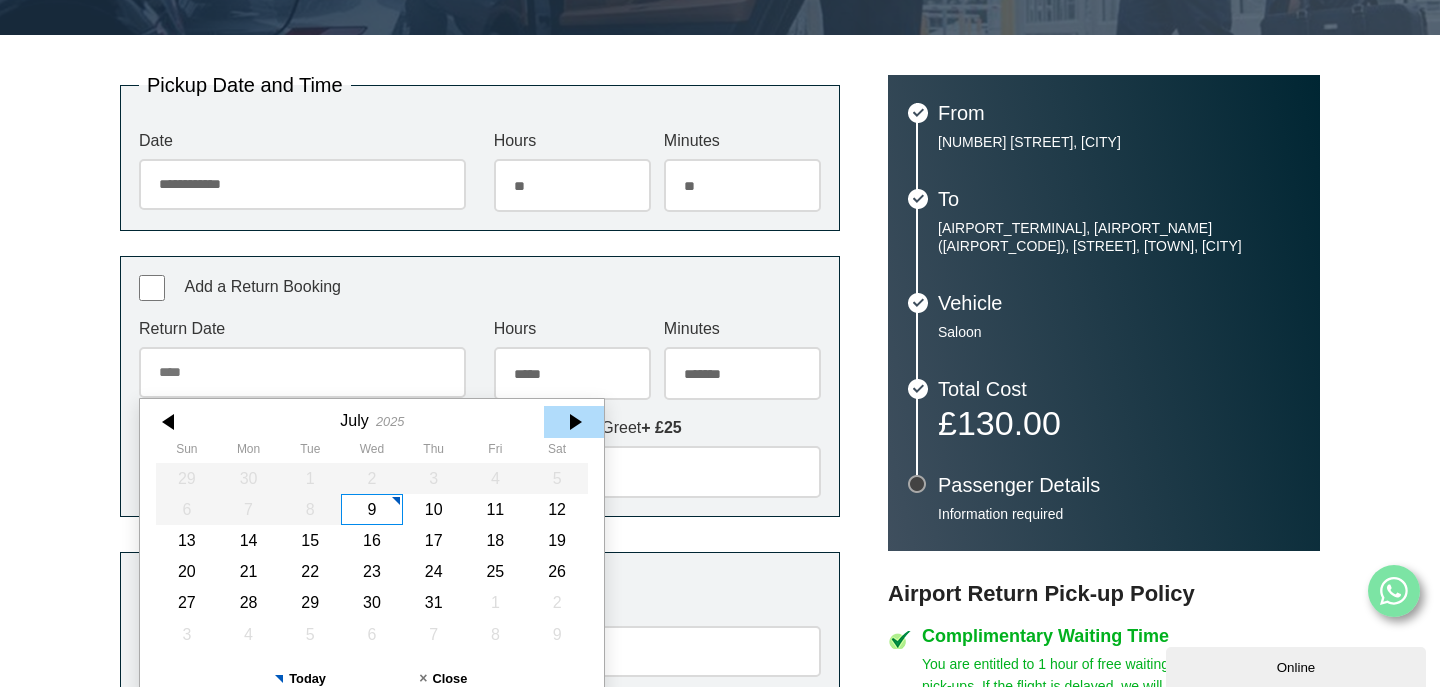click at bounding box center (574, 422) 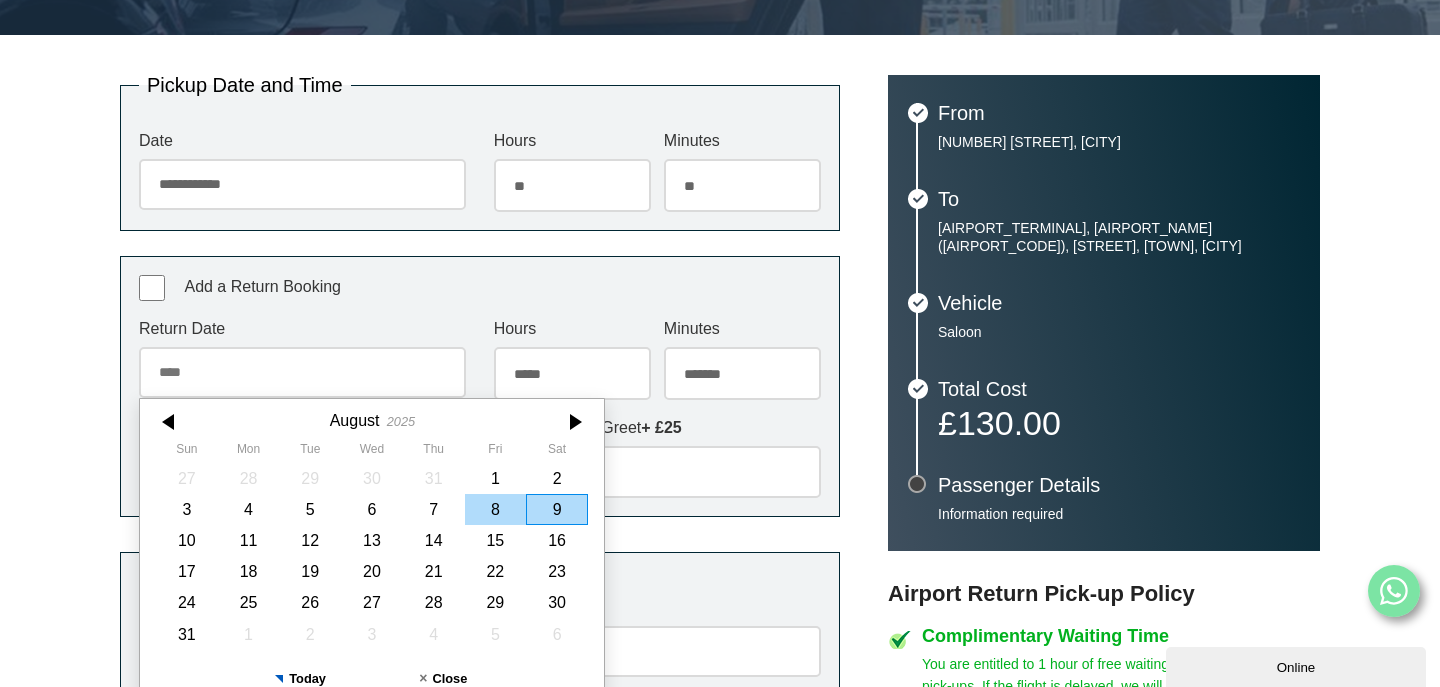click on "8" at bounding box center (496, 509) 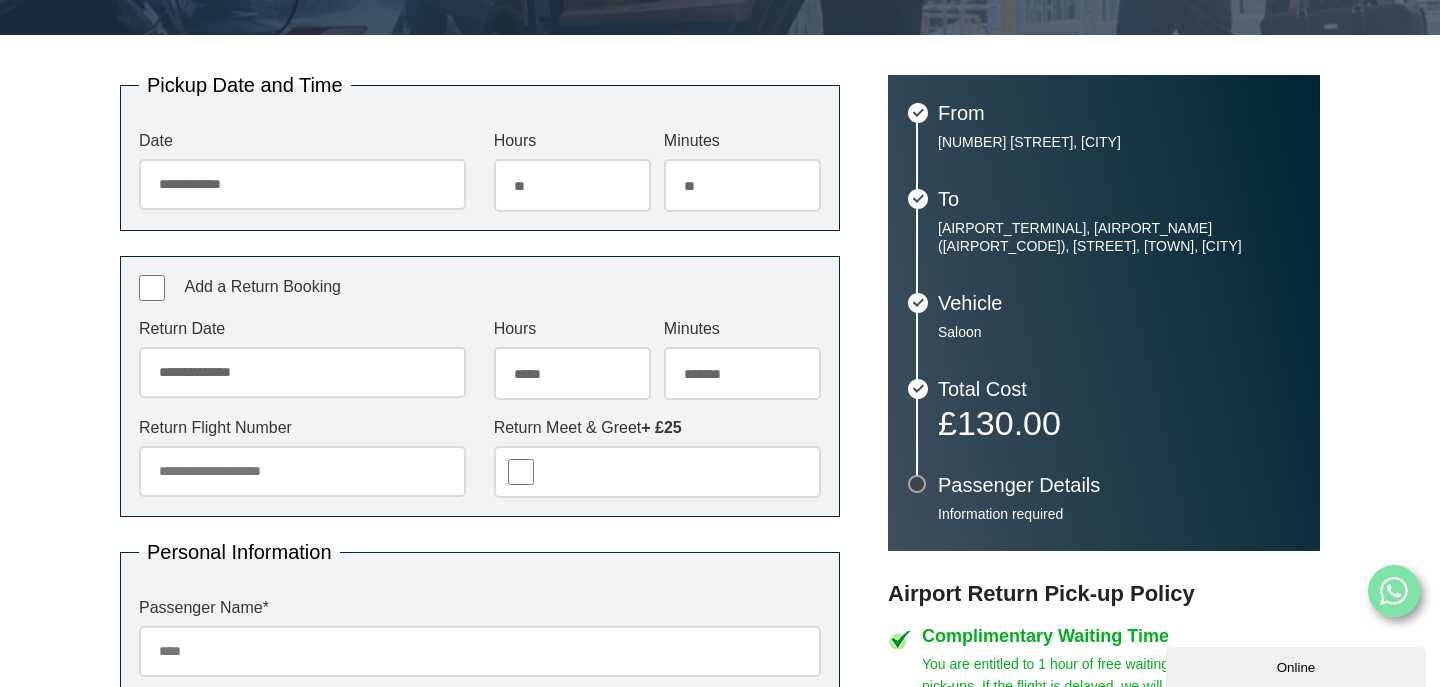 select on "**" 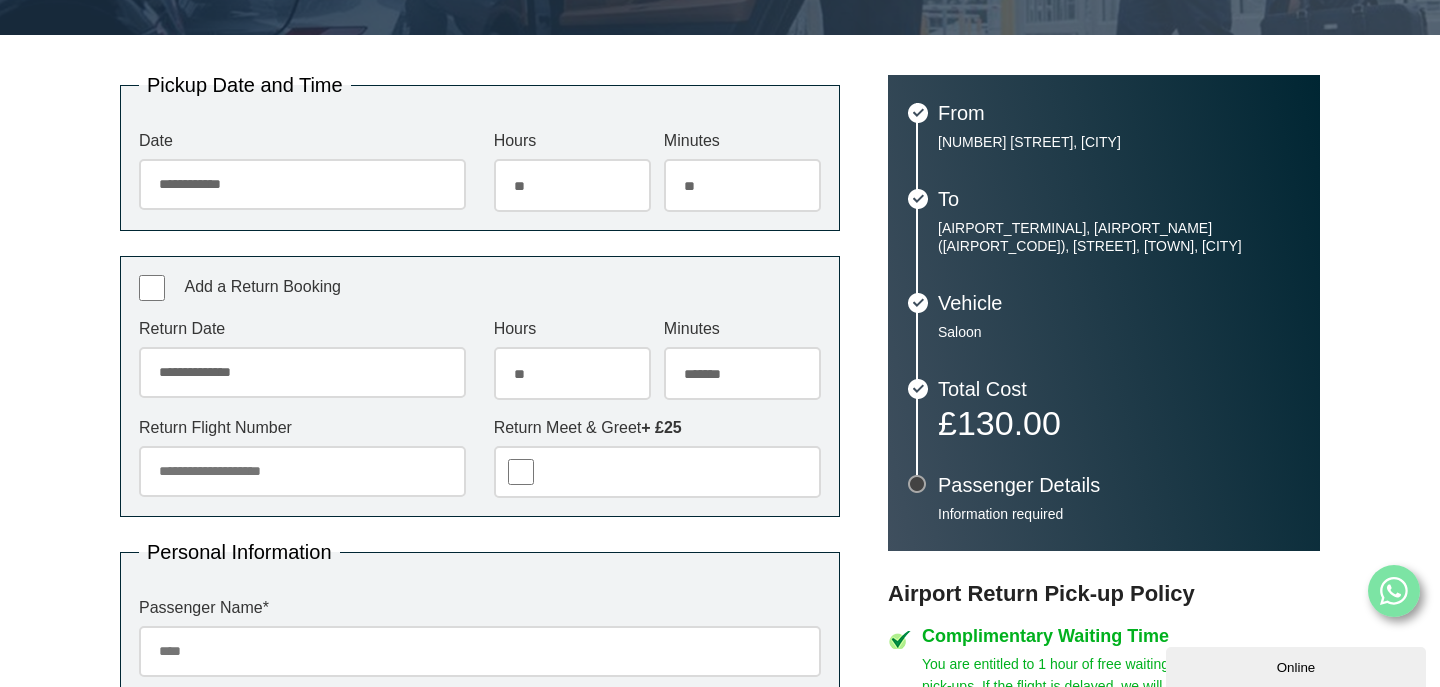 select on "**" 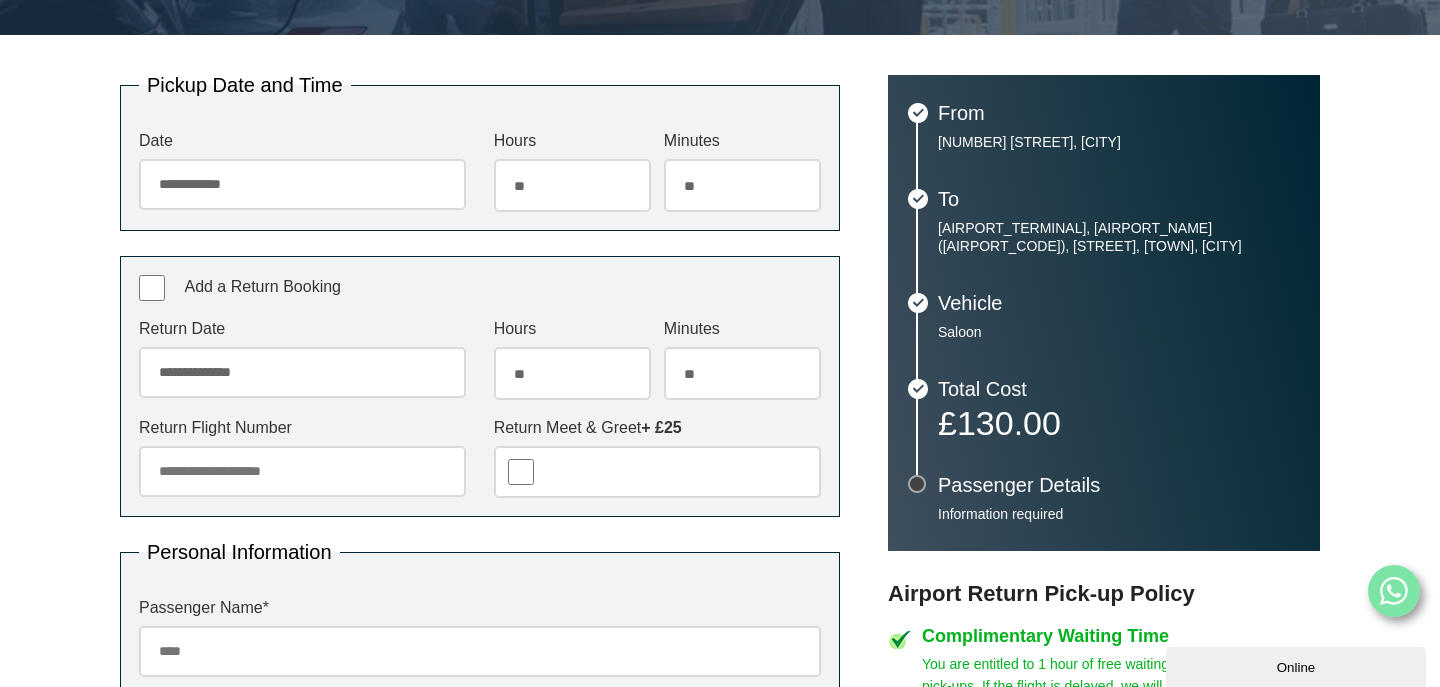 click on "Return Flight Number" at bounding box center (302, 471) 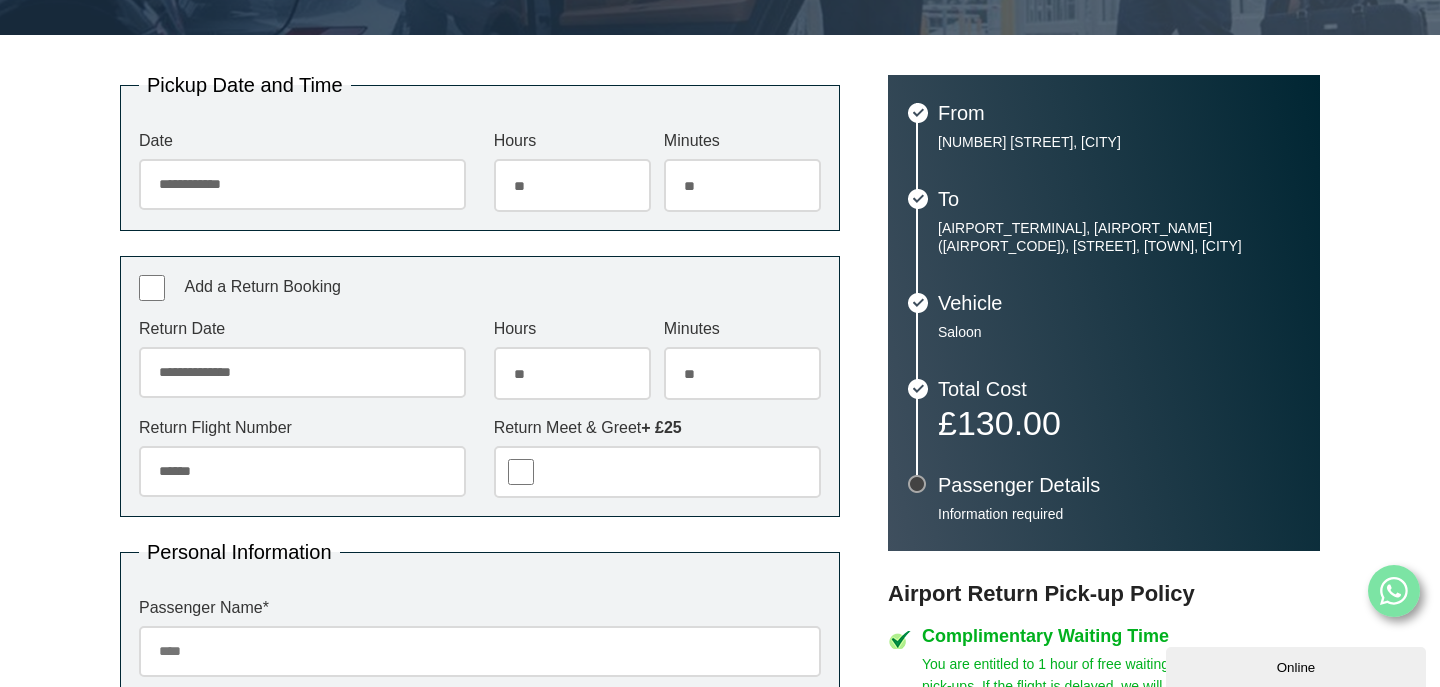 type on "******" 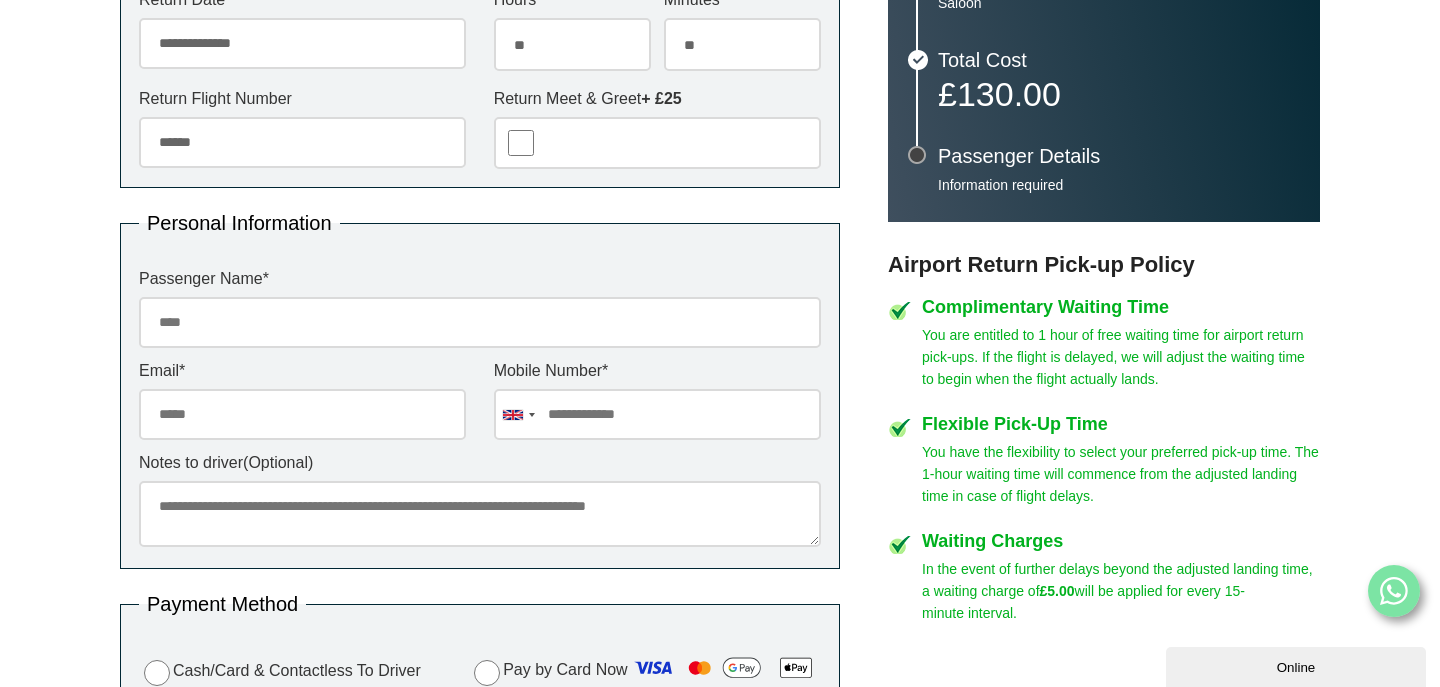 scroll, scrollTop: 738, scrollLeft: 0, axis: vertical 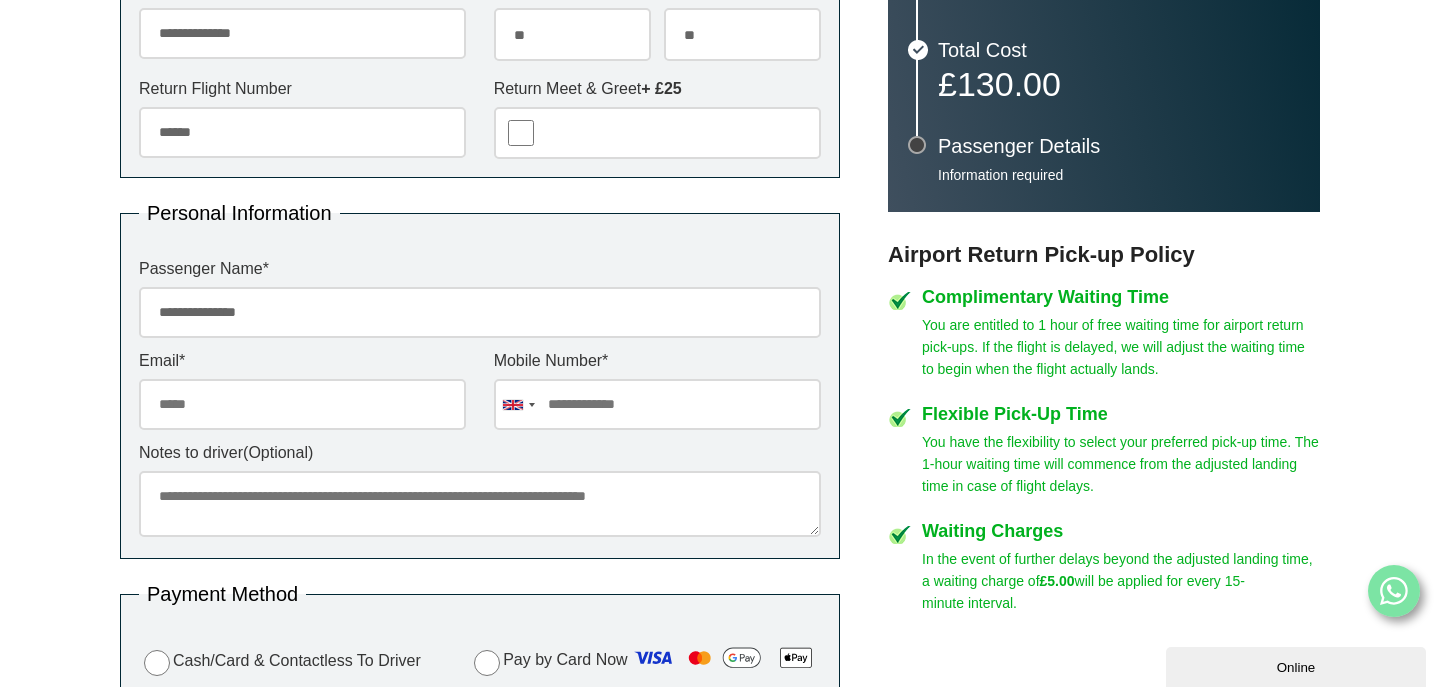 type on "**********" 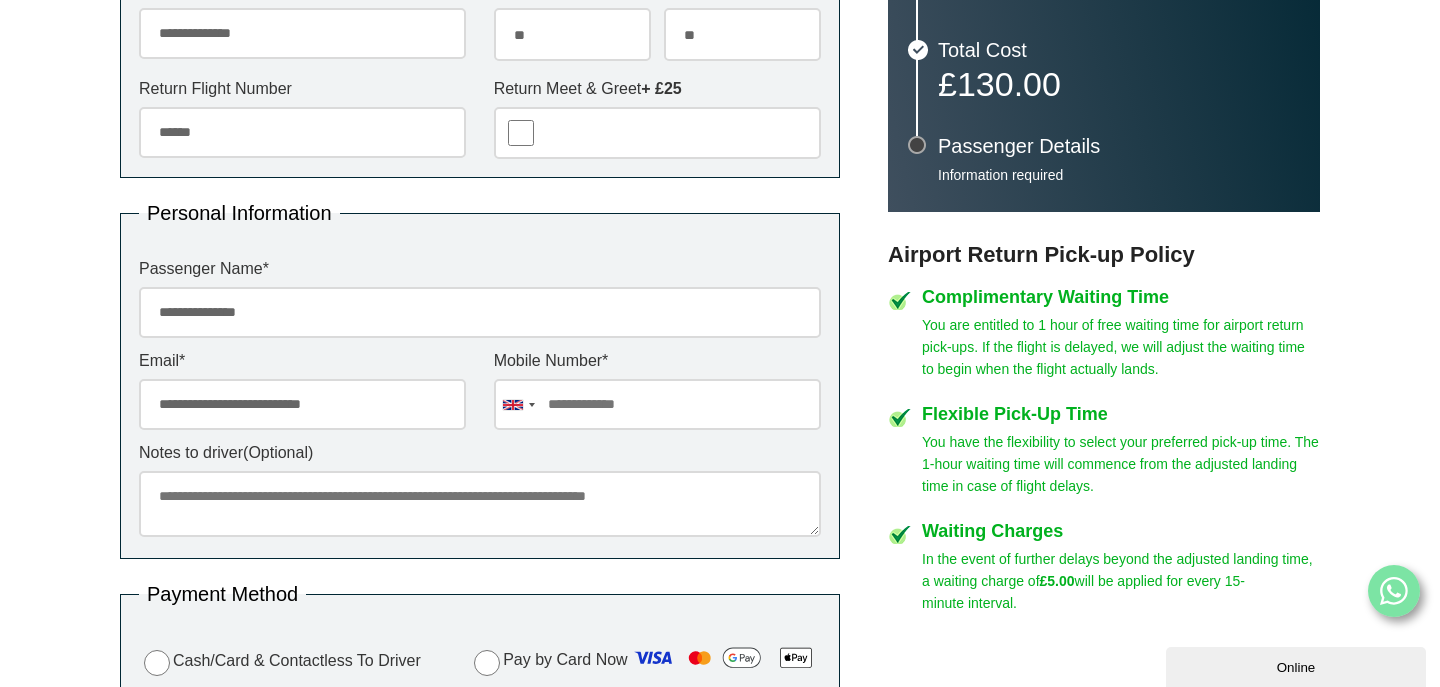 type on "**********" 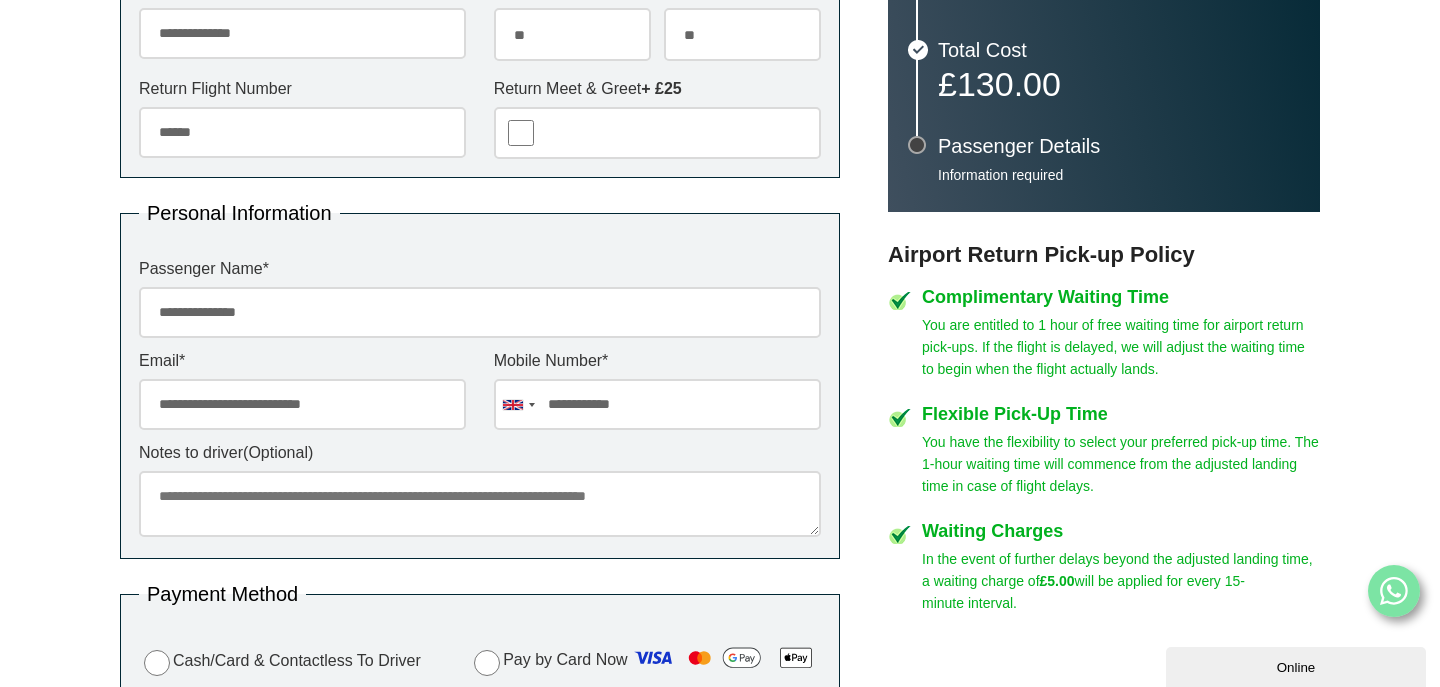 type on "**********" 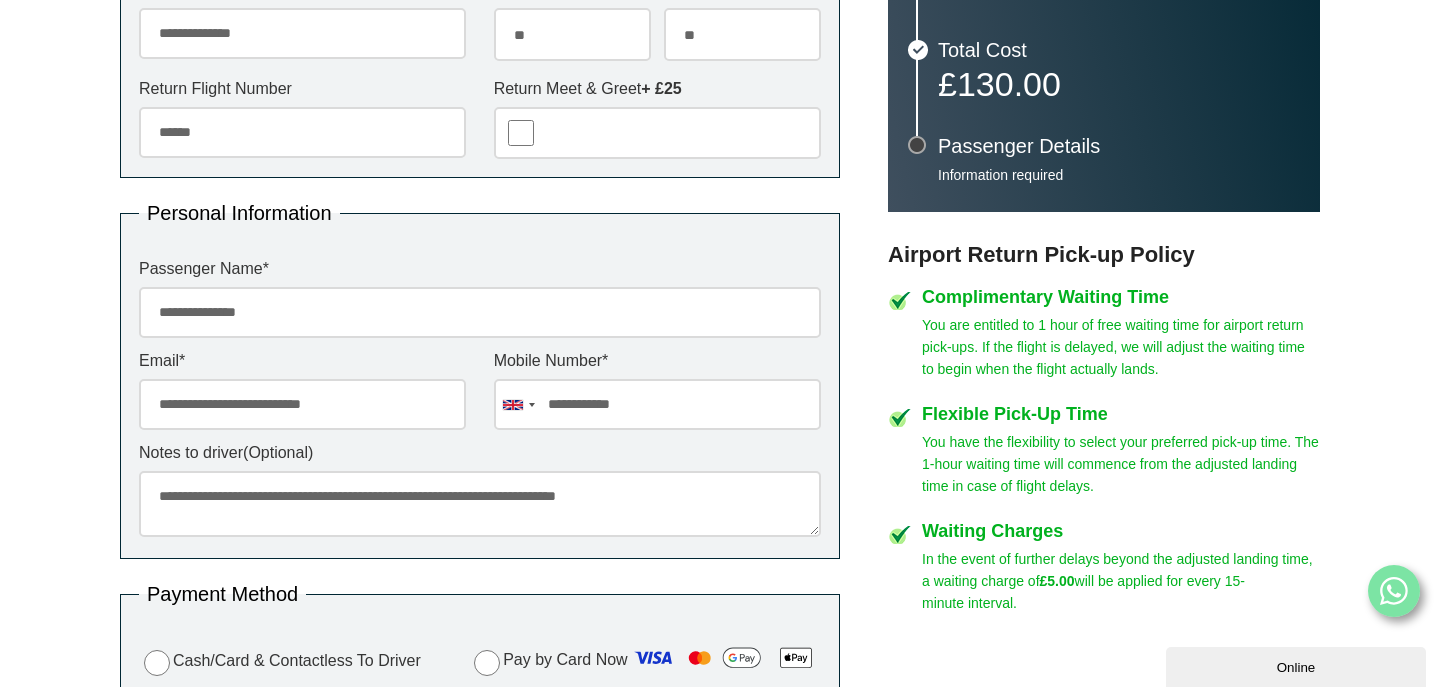 type on "**********" 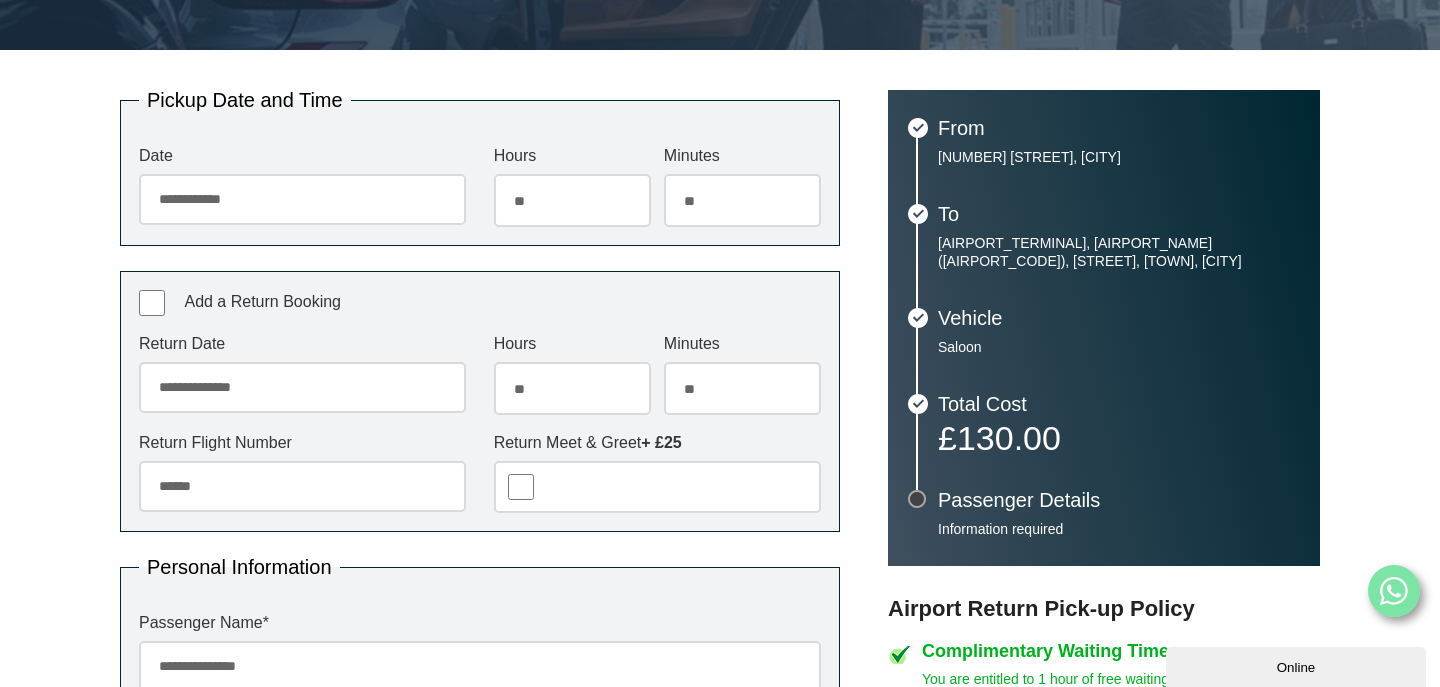 scroll, scrollTop: 372, scrollLeft: 0, axis: vertical 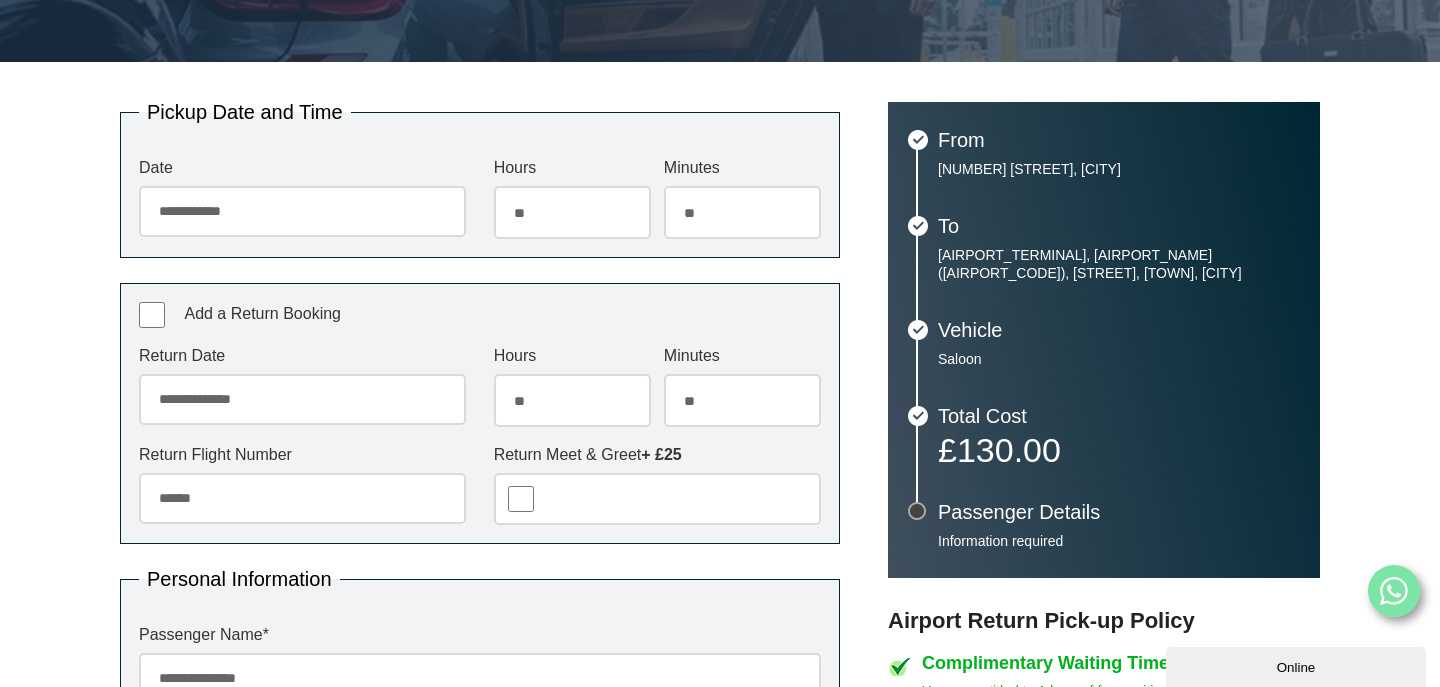 click on "**********" at bounding box center [720, 676] 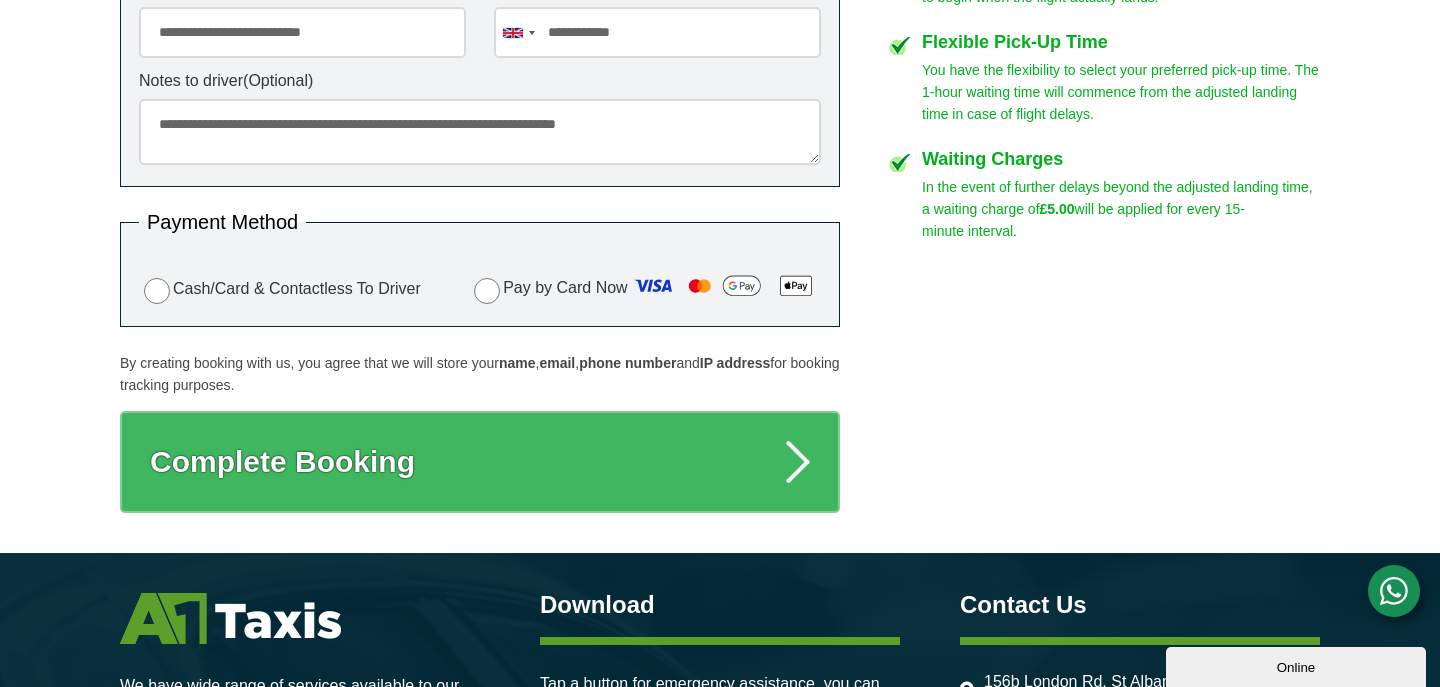 scroll, scrollTop: 1126, scrollLeft: 0, axis: vertical 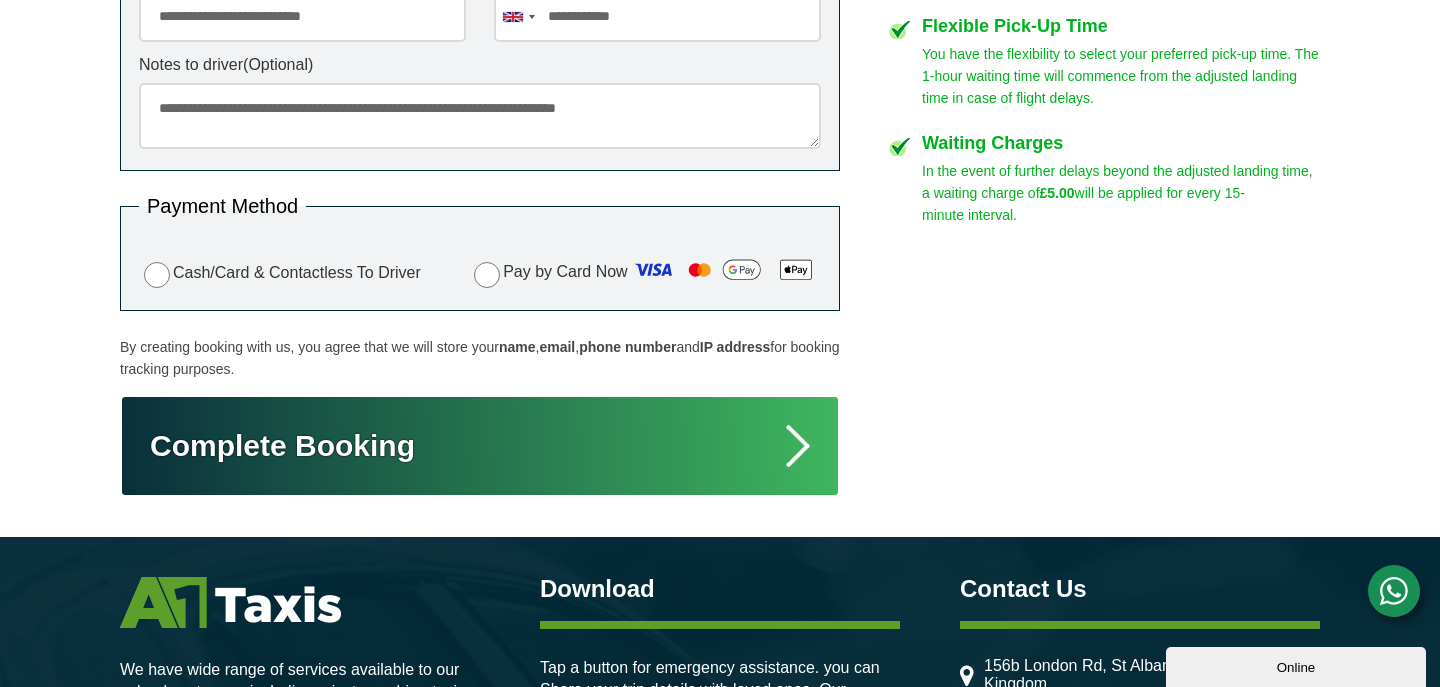click on "Complete Booking" at bounding box center [480, 446] 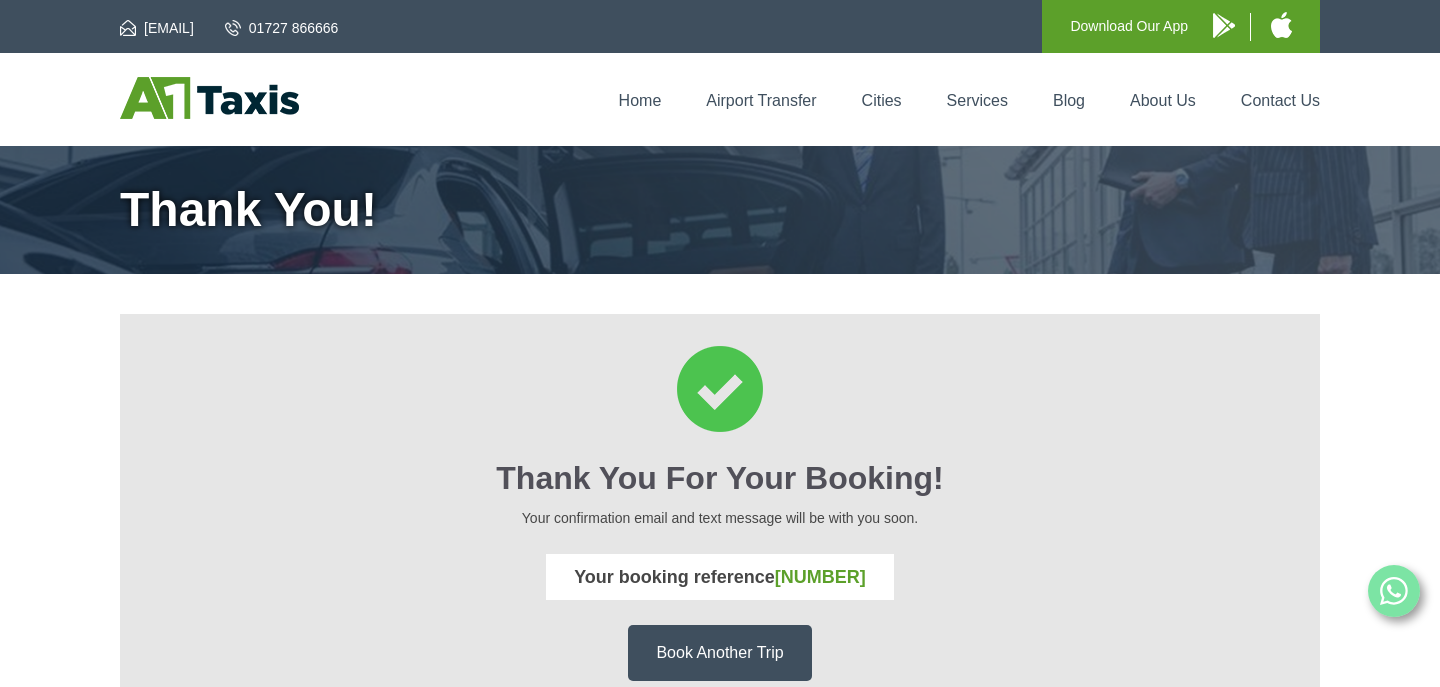 scroll, scrollTop: 0, scrollLeft: 0, axis: both 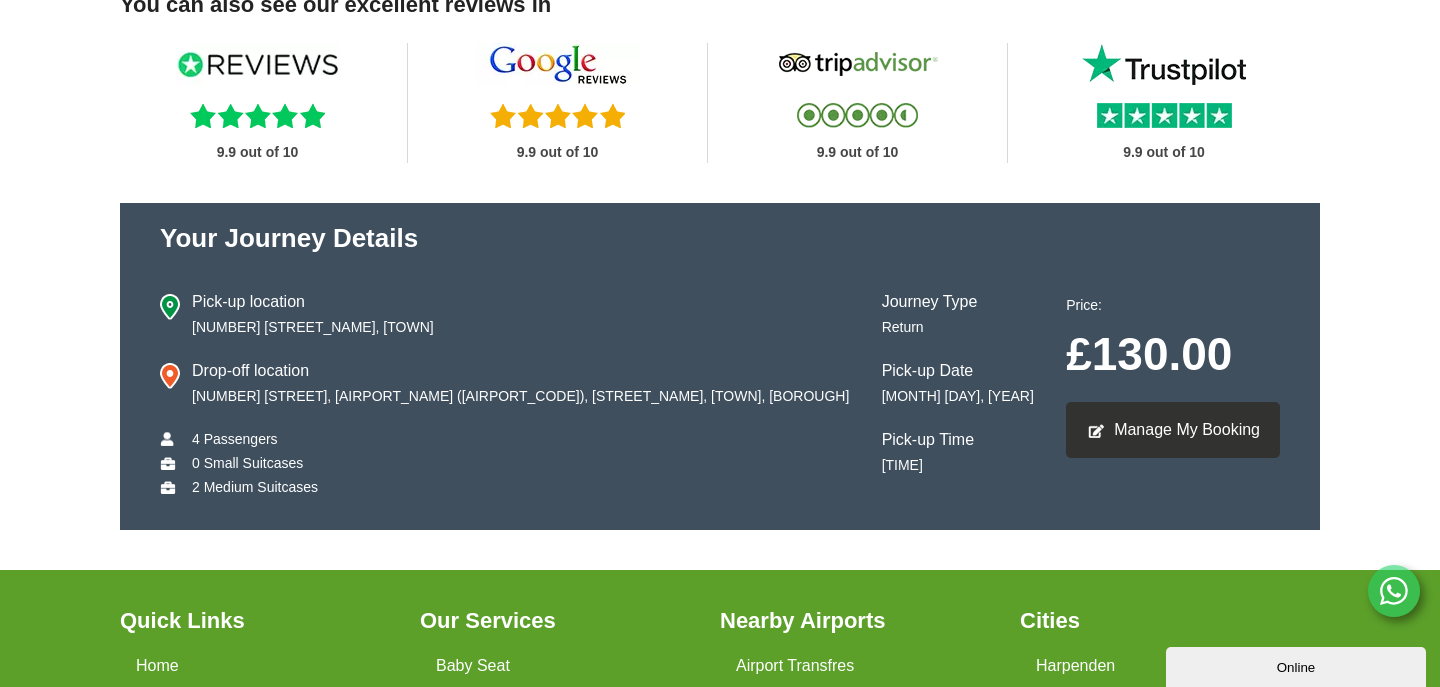 click on "Manage My Booking" at bounding box center [1173, 430] 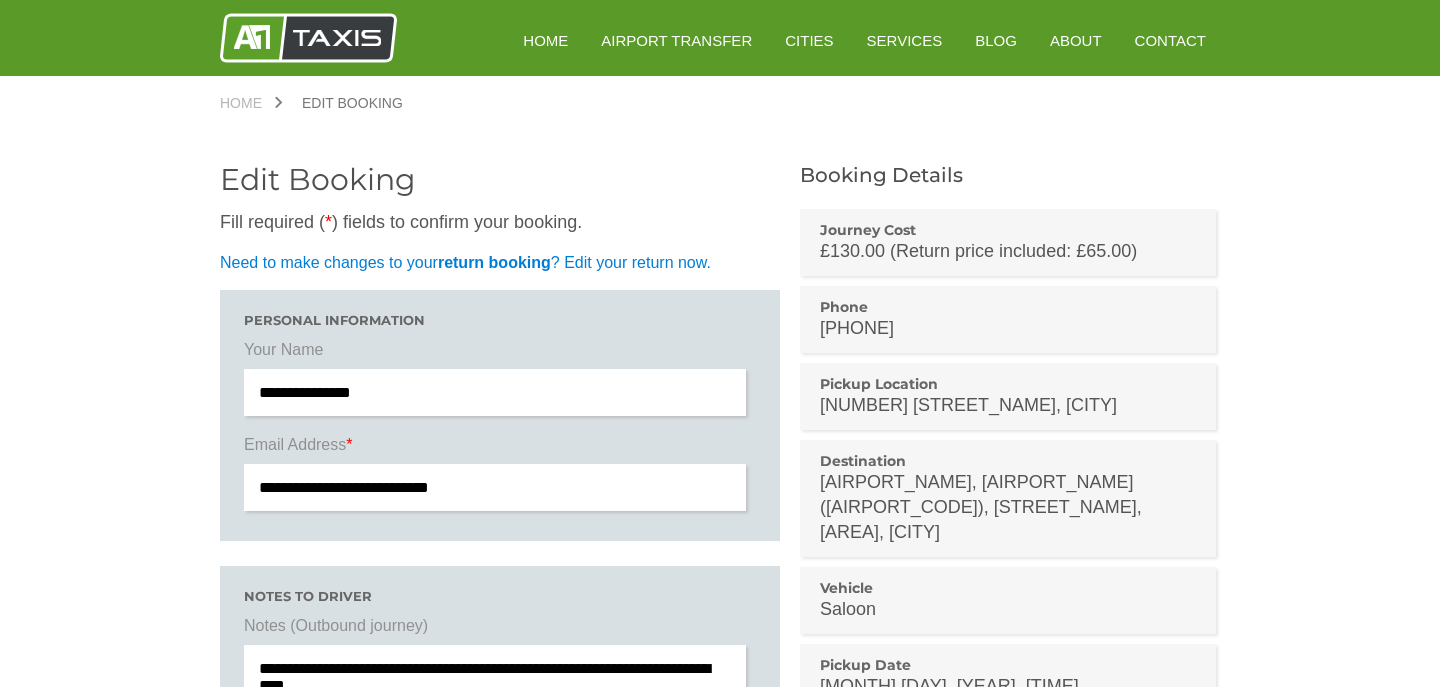 scroll, scrollTop: 0, scrollLeft: 0, axis: both 